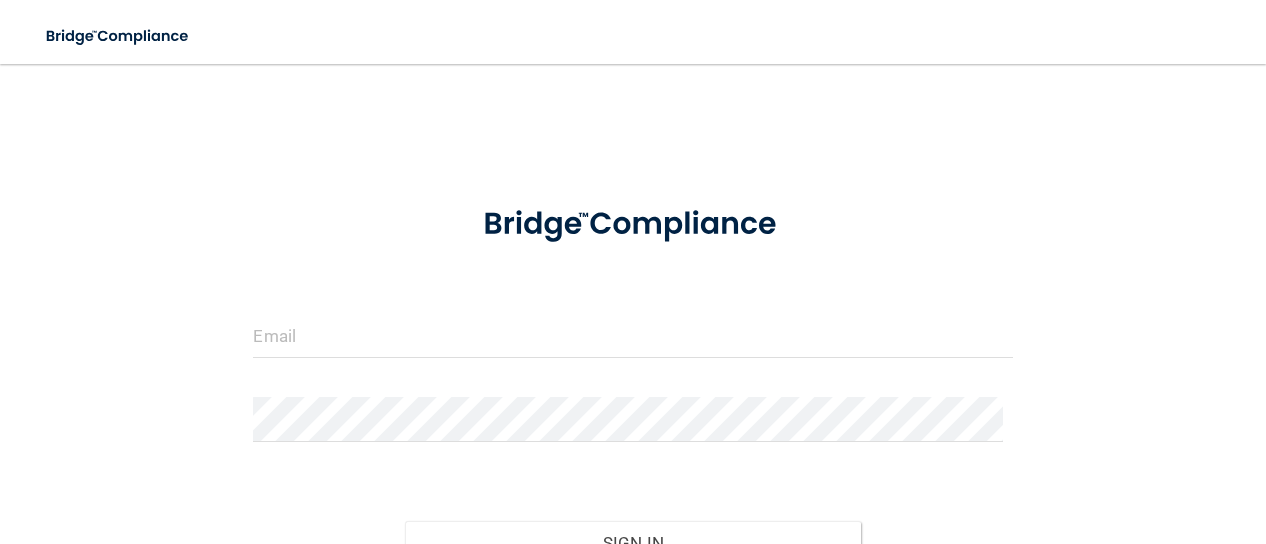 scroll, scrollTop: 0, scrollLeft: 0, axis: both 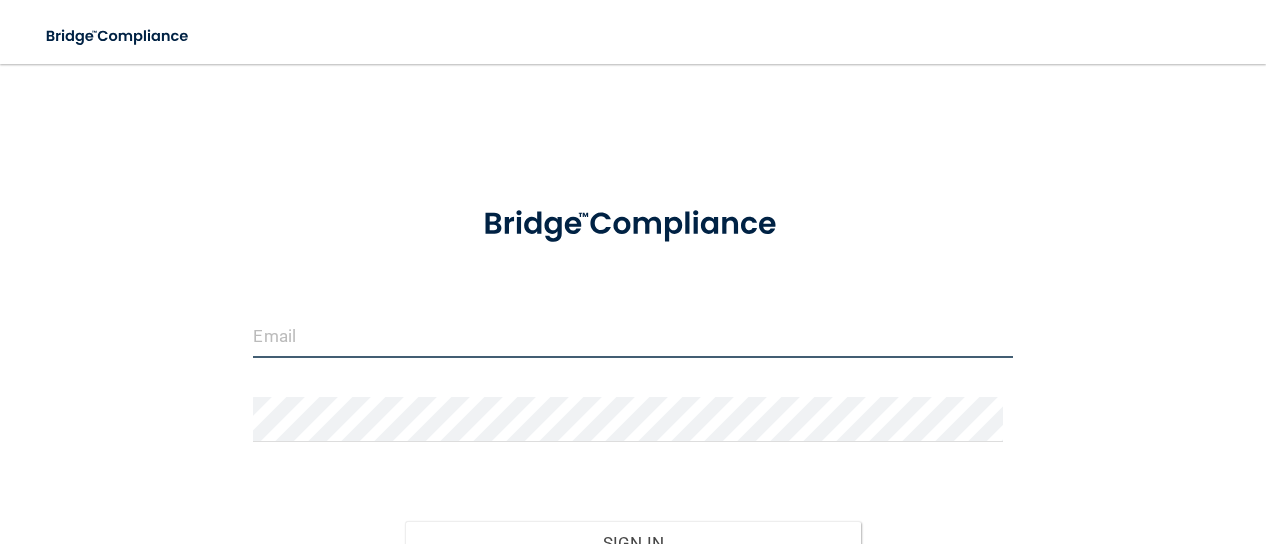 click at bounding box center [632, 335] 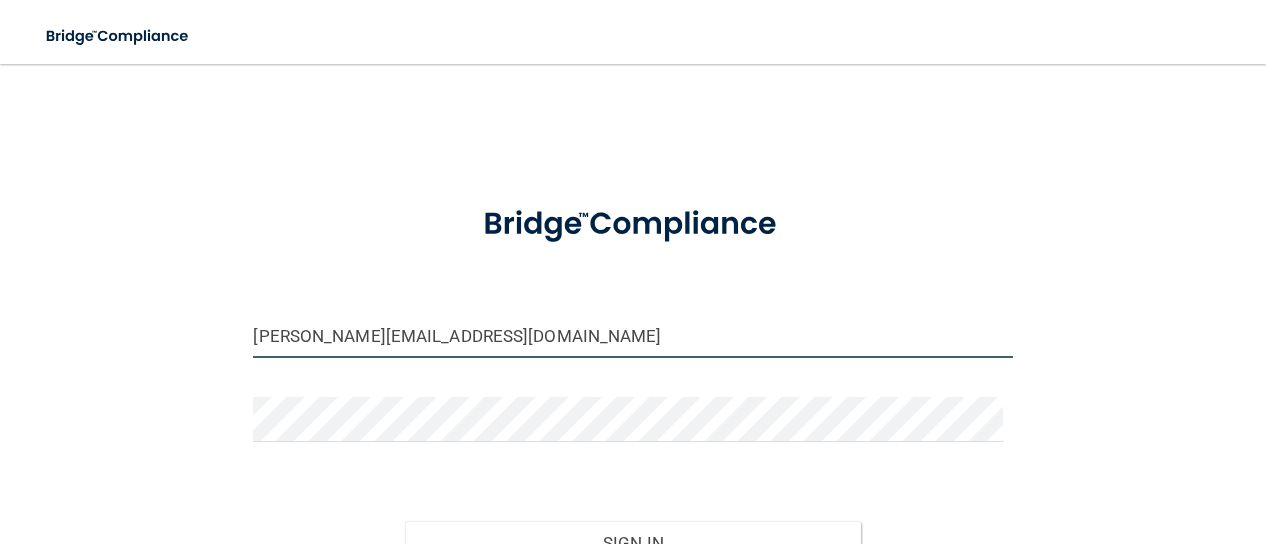 type on "[PERSON_NAME][EMAIL_ADDRESS][DOMAIN_NAME]" 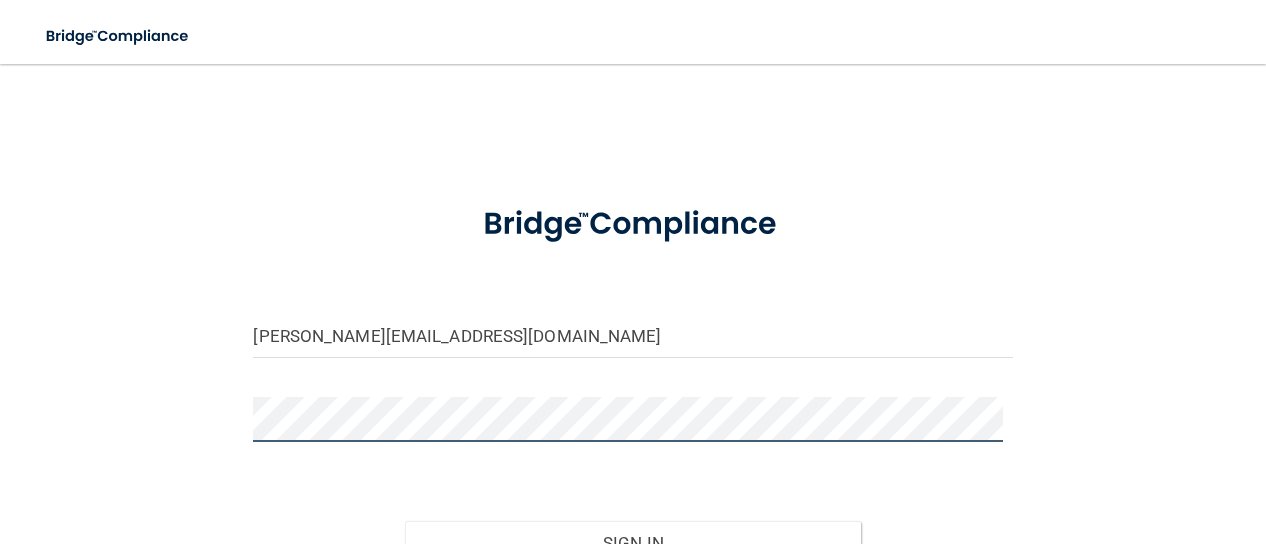 click on "Sign In" at bounding box center [632, 543] 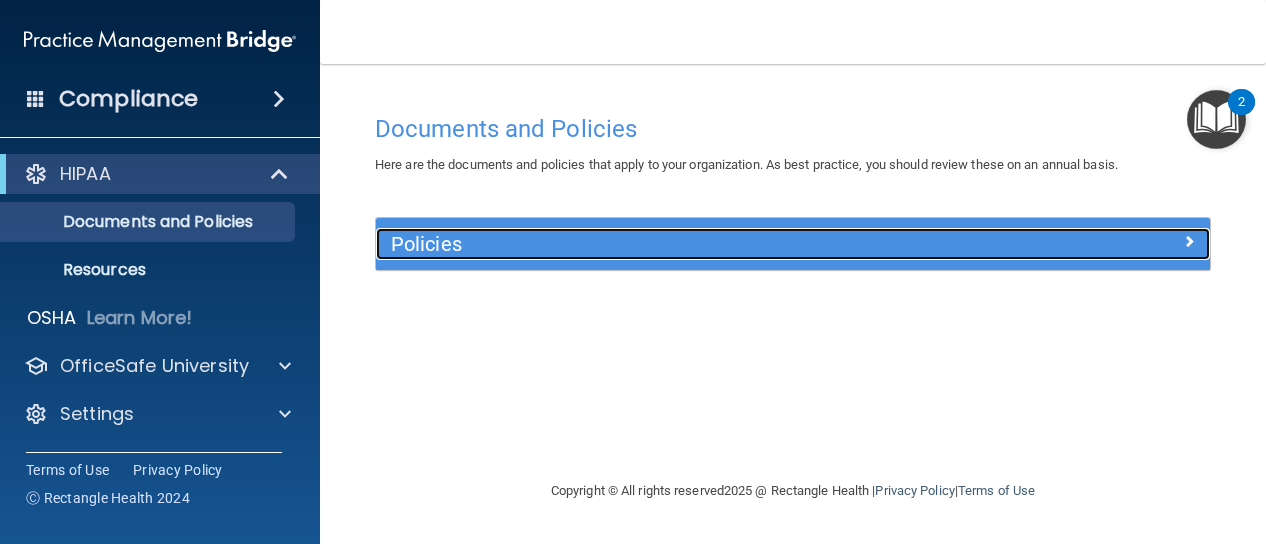 click at bounding box center [1106, 240] 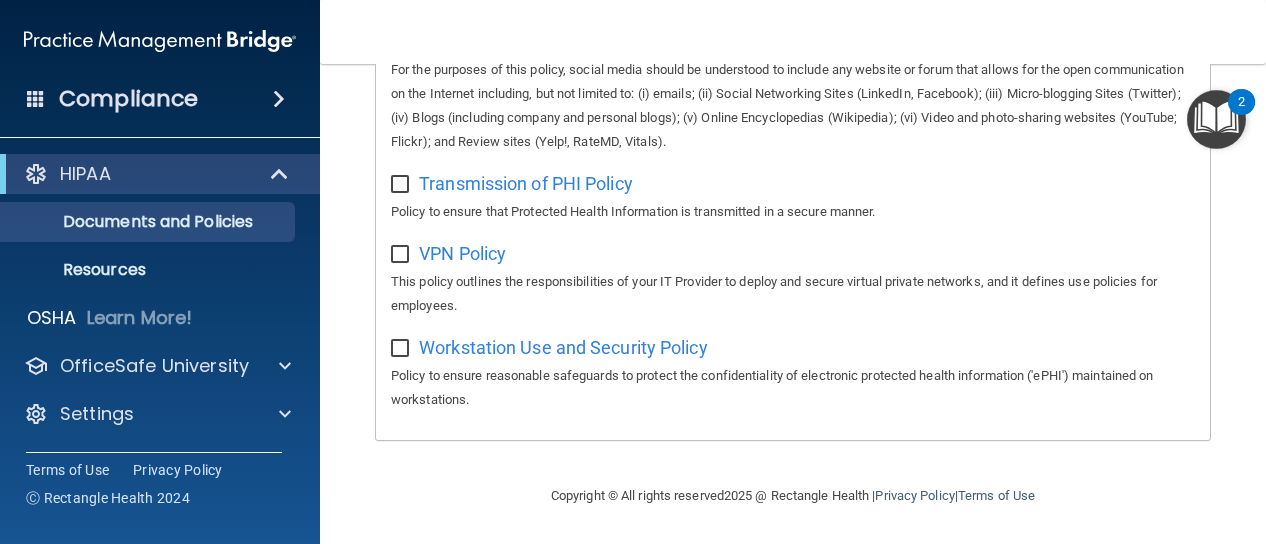 scroll, scrollTop: 1734, scrollLeft: 0, axis: vertical 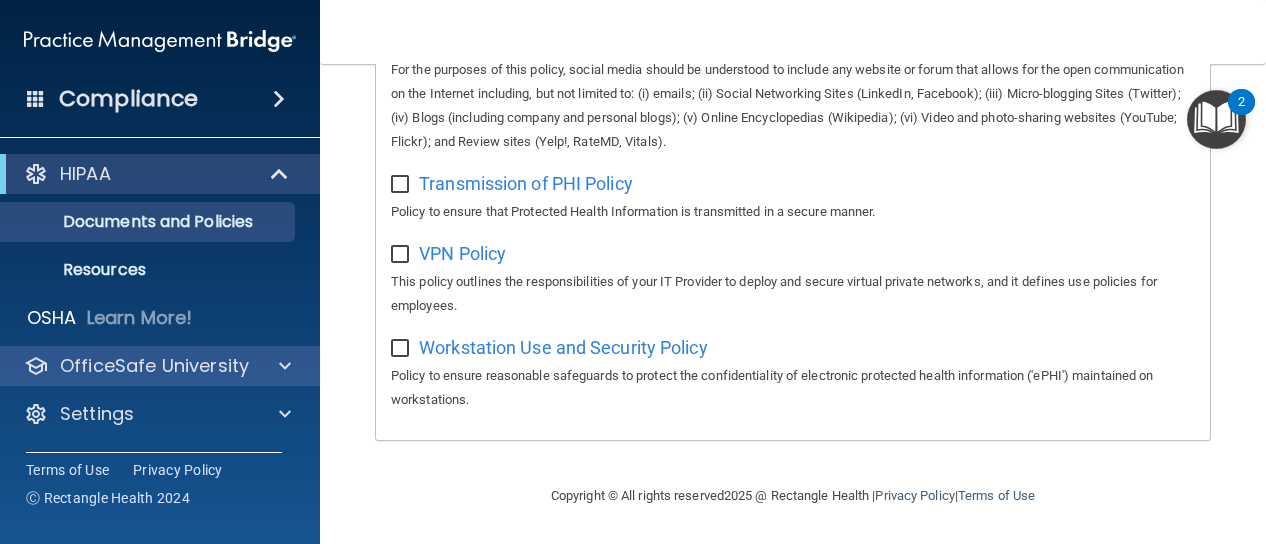 click on "OfficeSafe University" at bounding box center (160, 366) 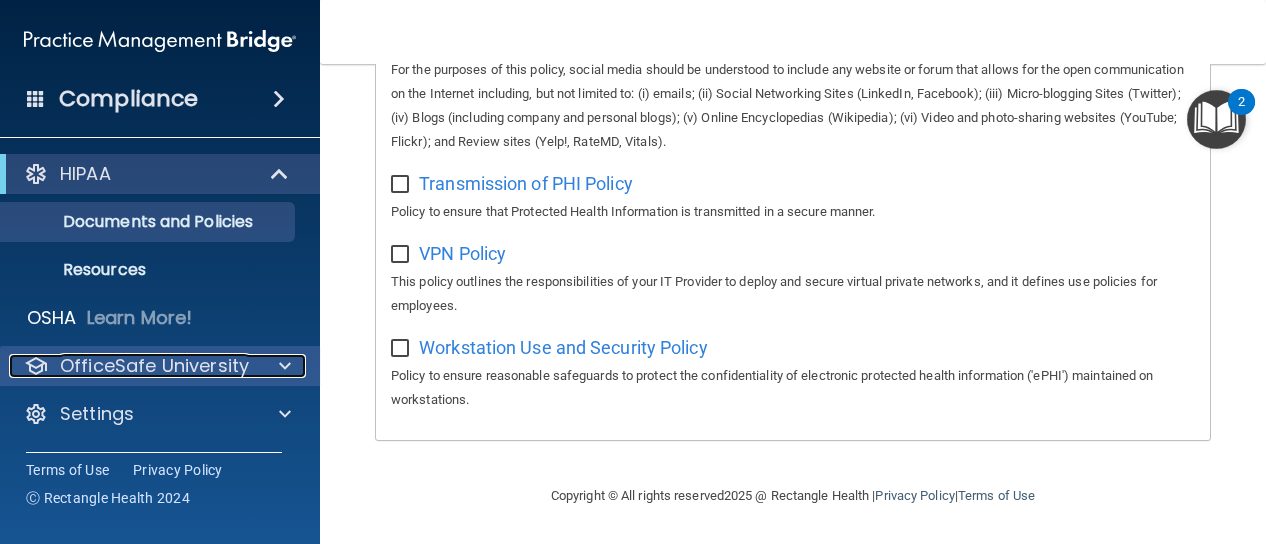 click at bounding box center (285, 366) 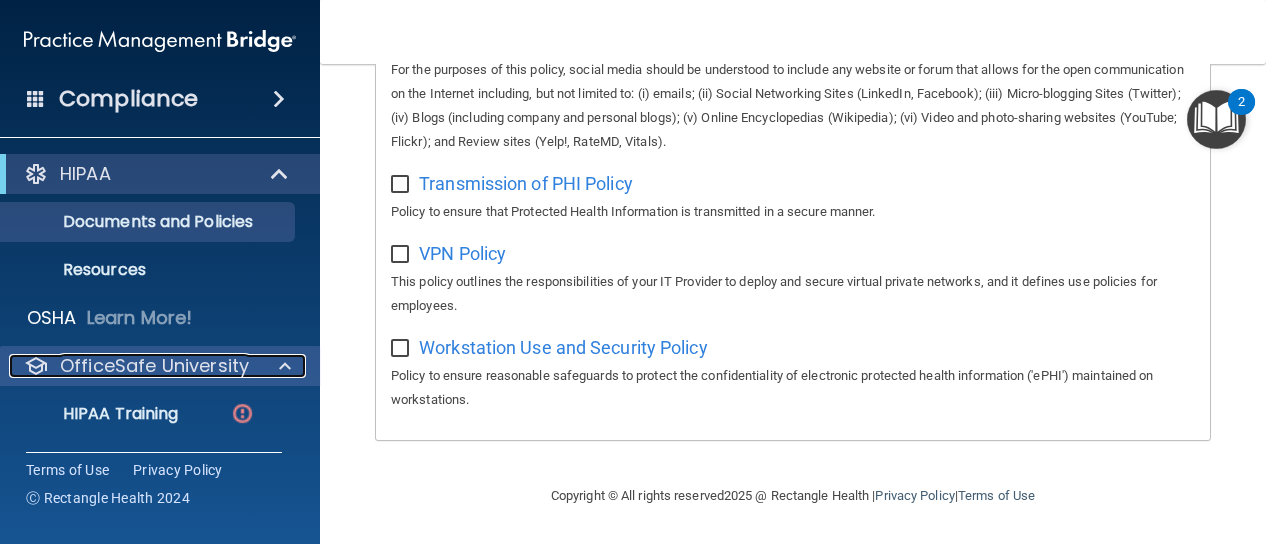 scroll, scrollTop: 142, scrollLeft: 0, axis: vertical 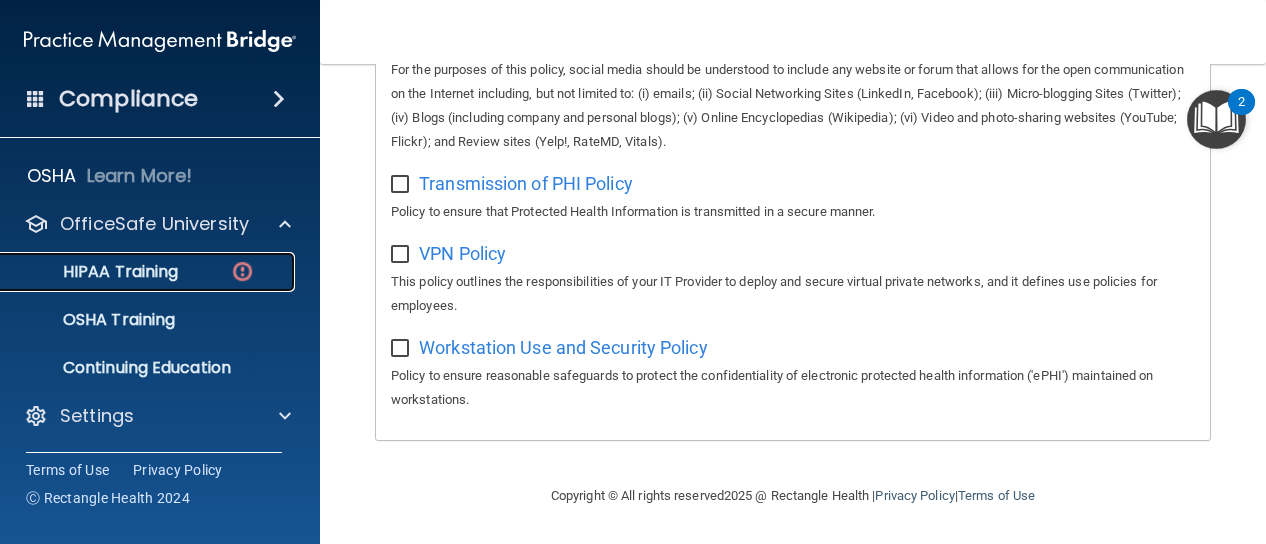 click at bounding box center (242, 271) 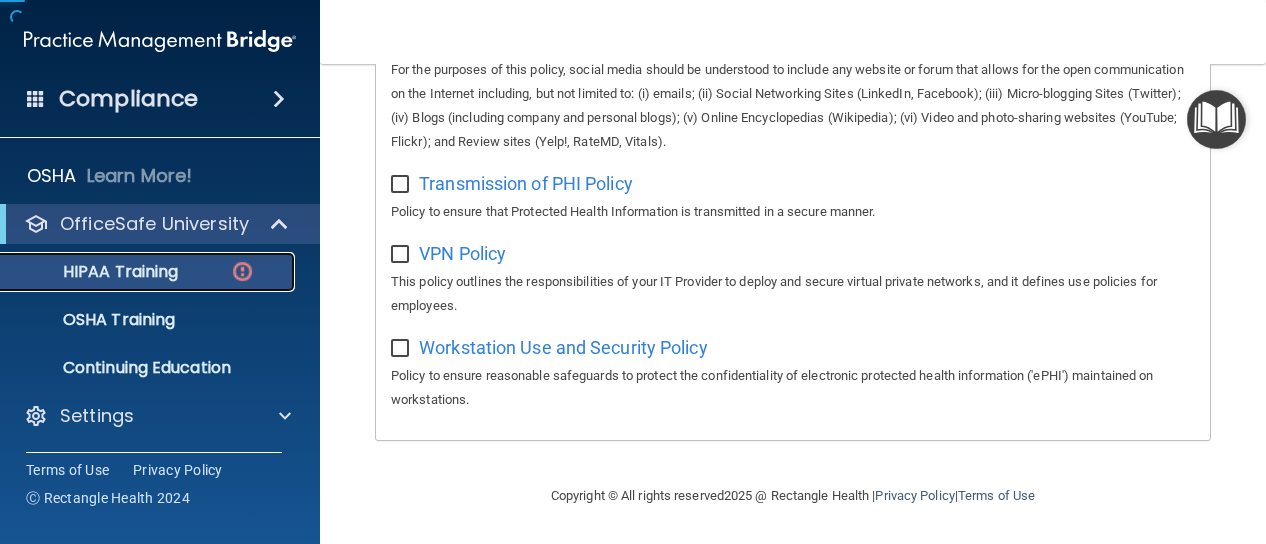 scroll, scrollTop: 46, scrollLeft: 0, axis: vertical 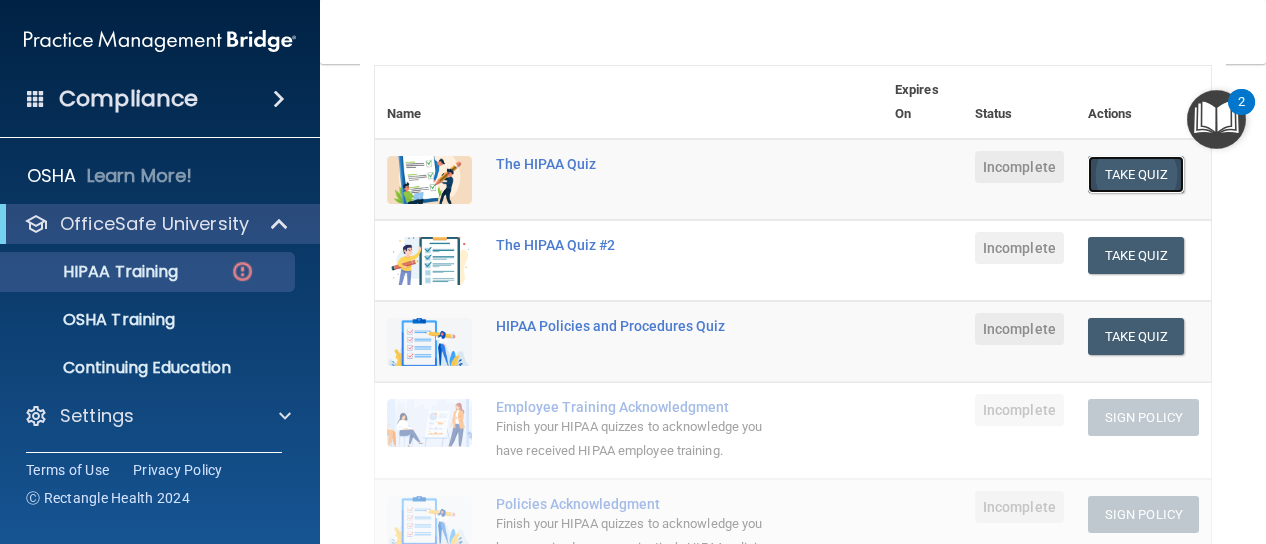 click on "Take Quiz" at bounding box center [1136, 174] 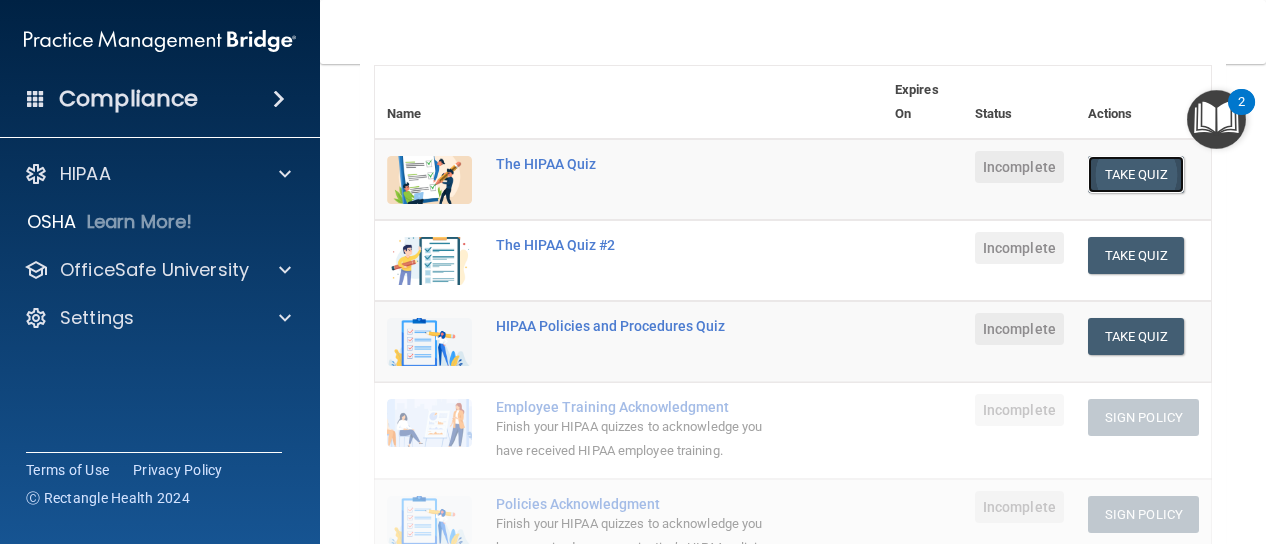 scroll, scrollTop: 0, scrollLeft: 0, axis: both 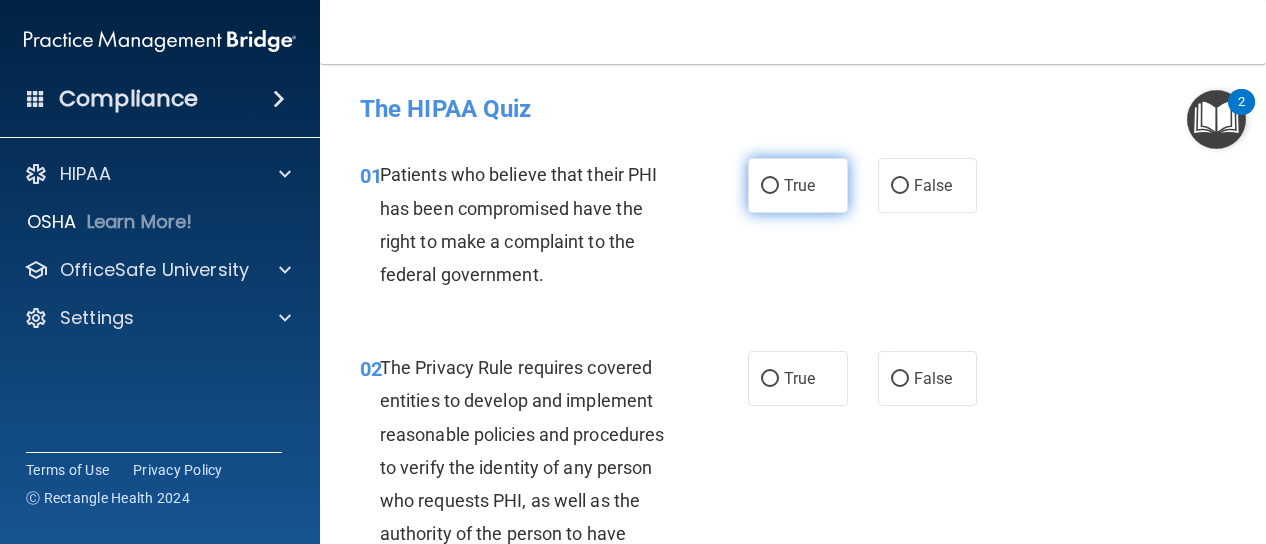 click on "True" at bounding box center [798, 185] 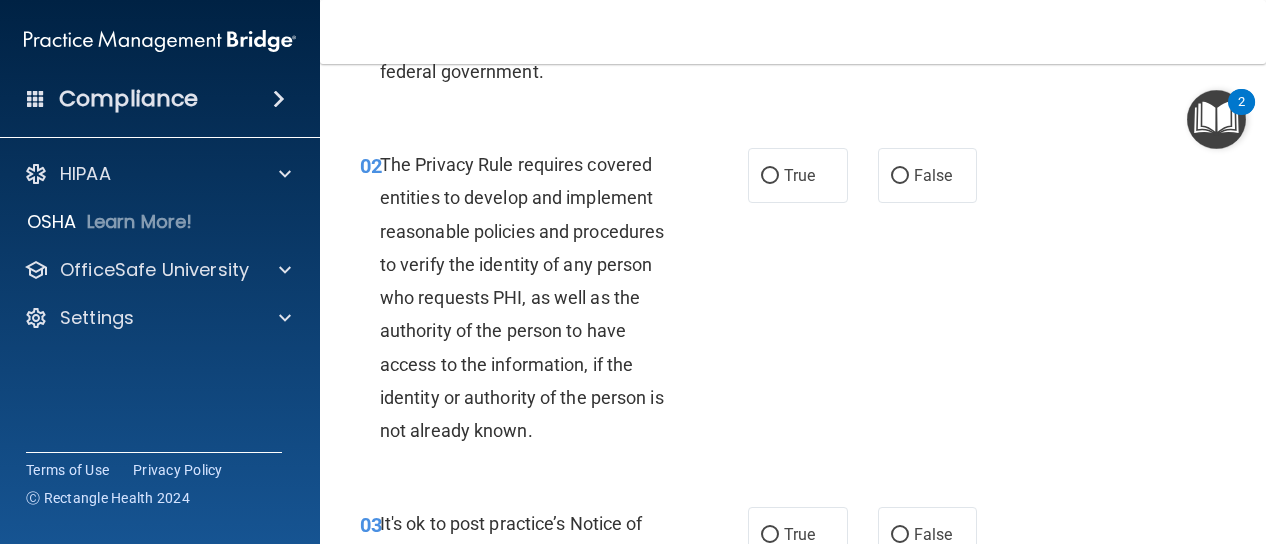 scroll, scrollTop: 206, scrollLeft: 0, axis: vertical 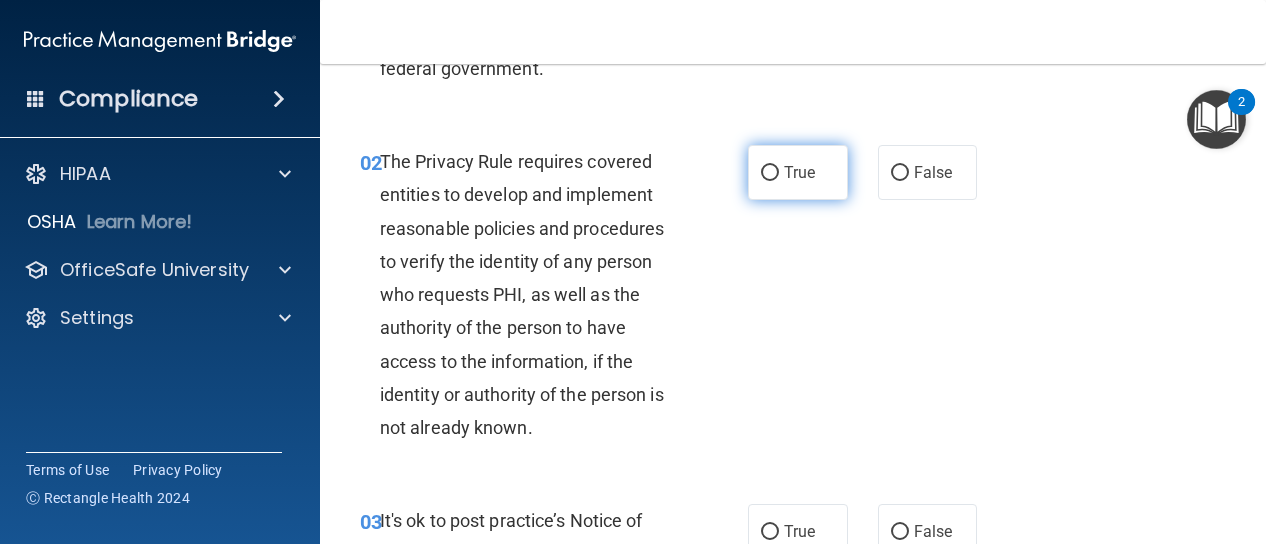 click on "True" at bounding box center [770, 173] 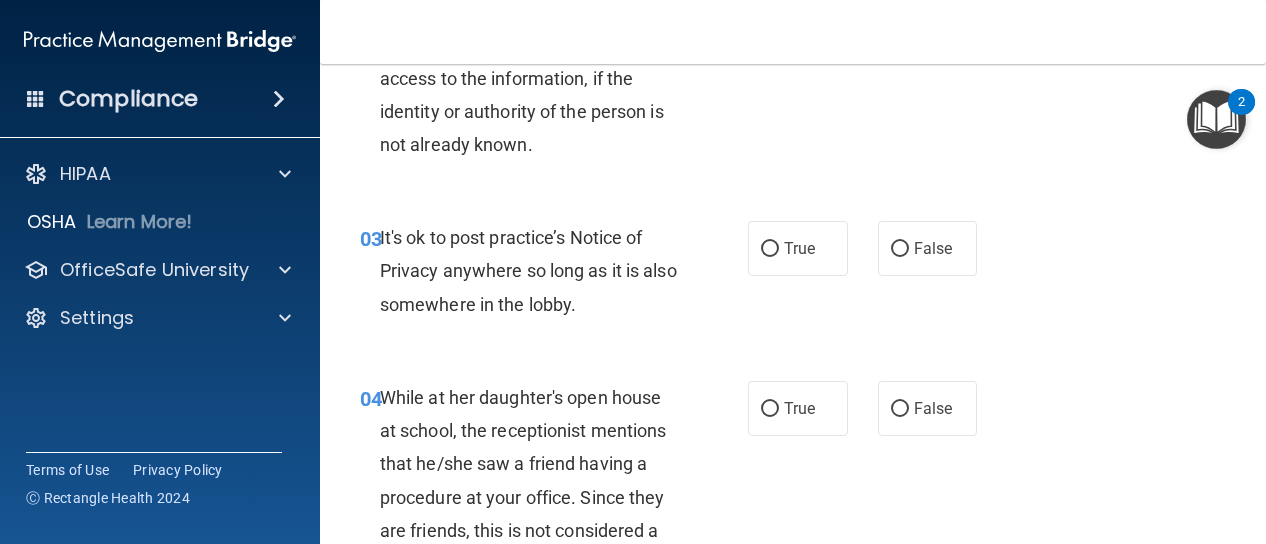 scroll, scrollTop: 488, scrollLeft: 0, axis: vertical 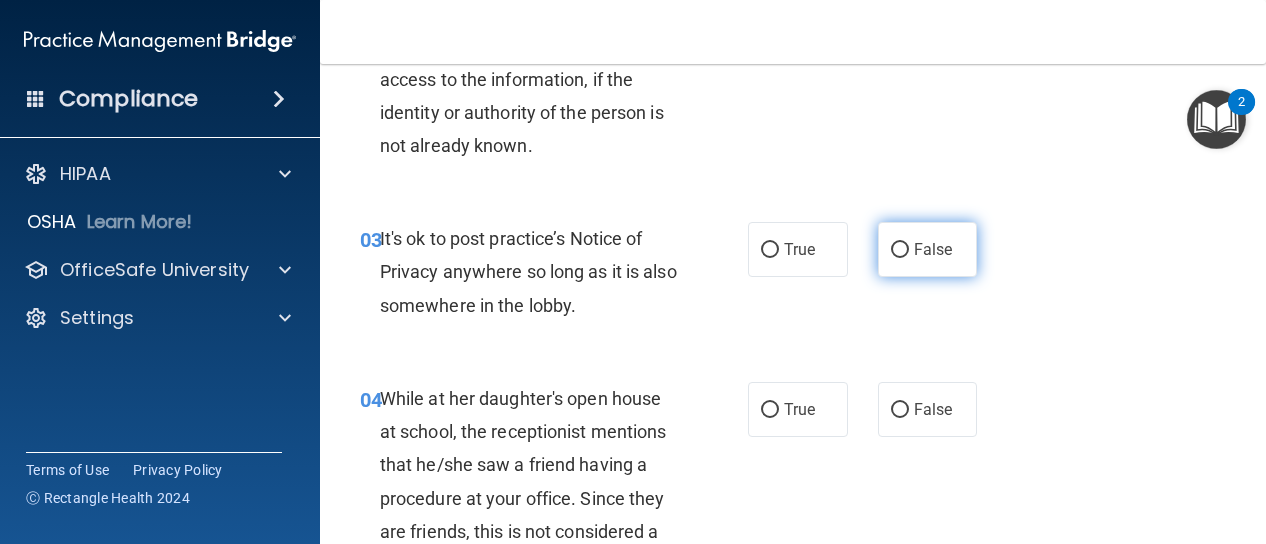 click on "False" at bounding box center [900, 250] 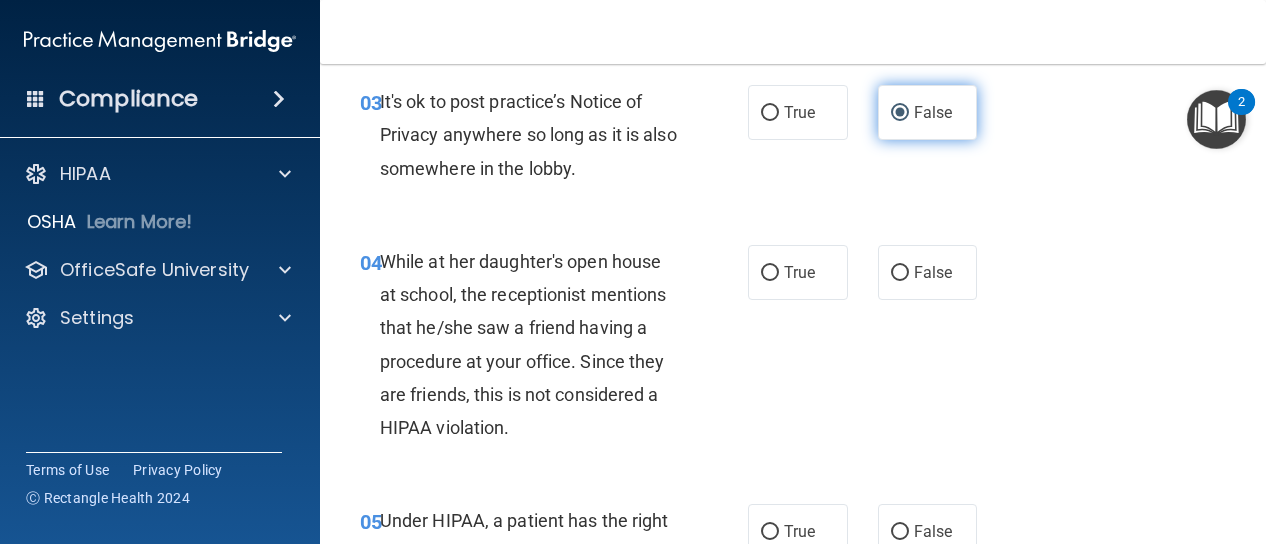 scroll, scrollTop: 624, scrollLeft: 0, axis: vertical 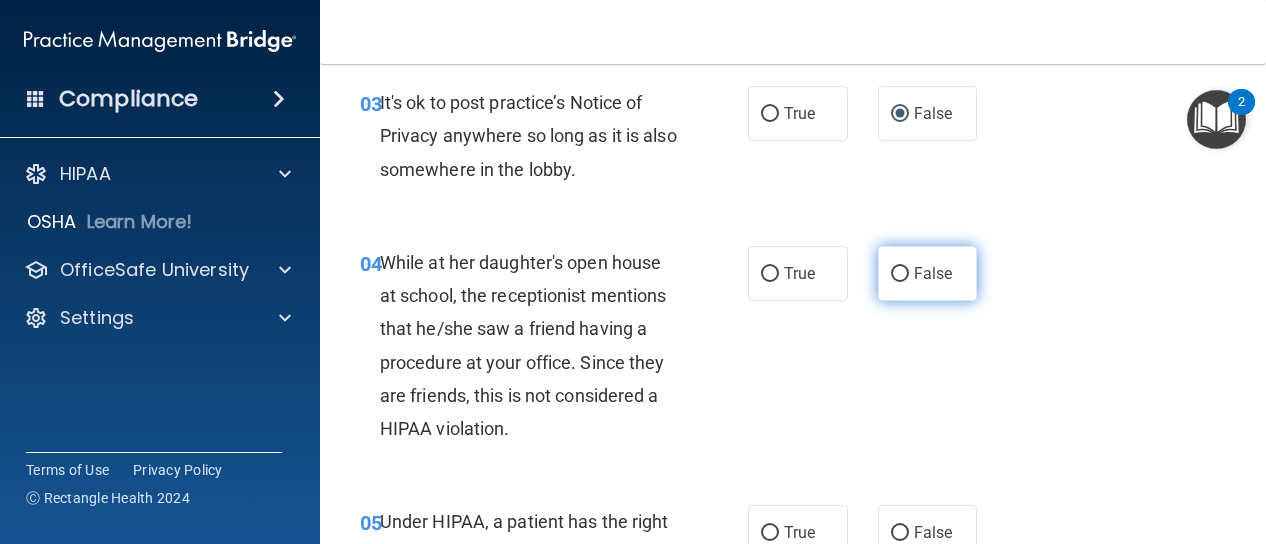 click on "False" at bounding box center [928, 273] 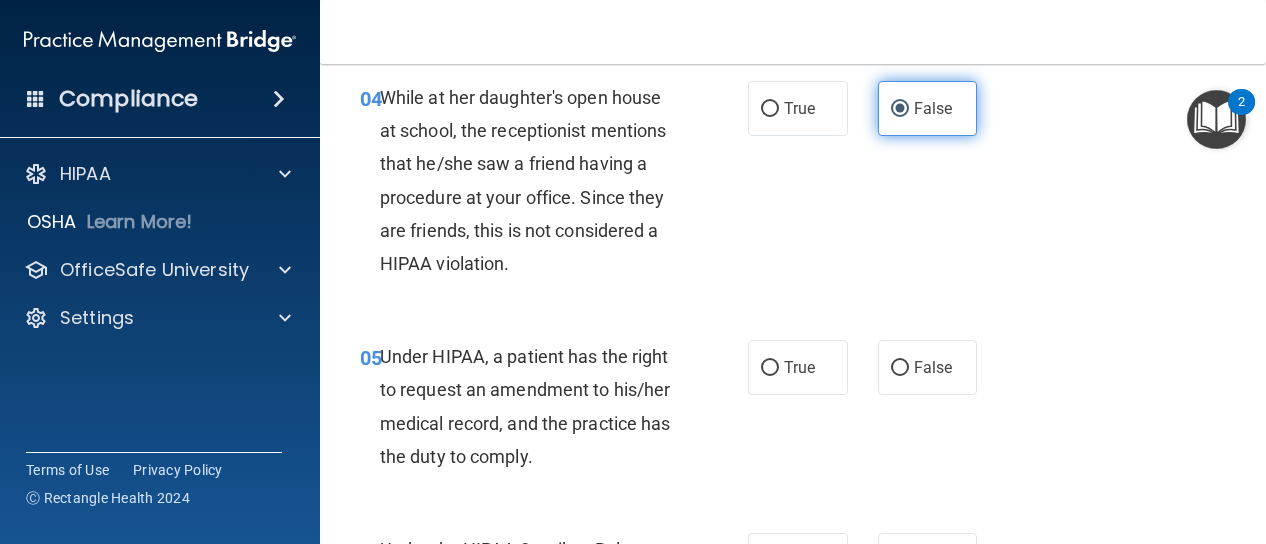 scroll, scrollTop: 790, scrollLeft: 0, axis: vertical 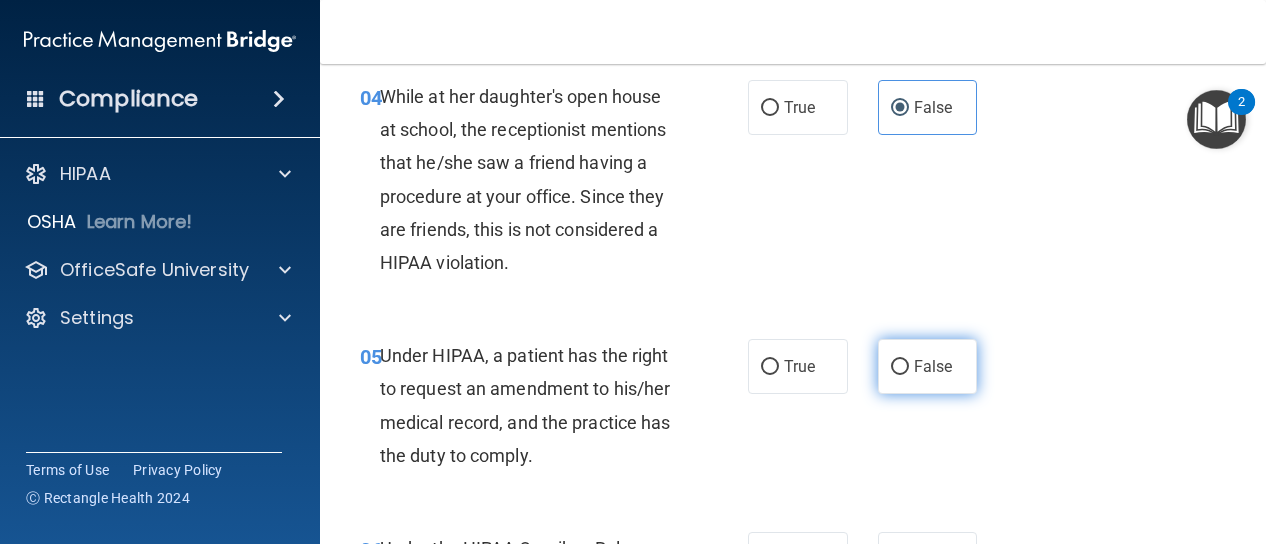 click on "False" at bounding box center [928, 366] 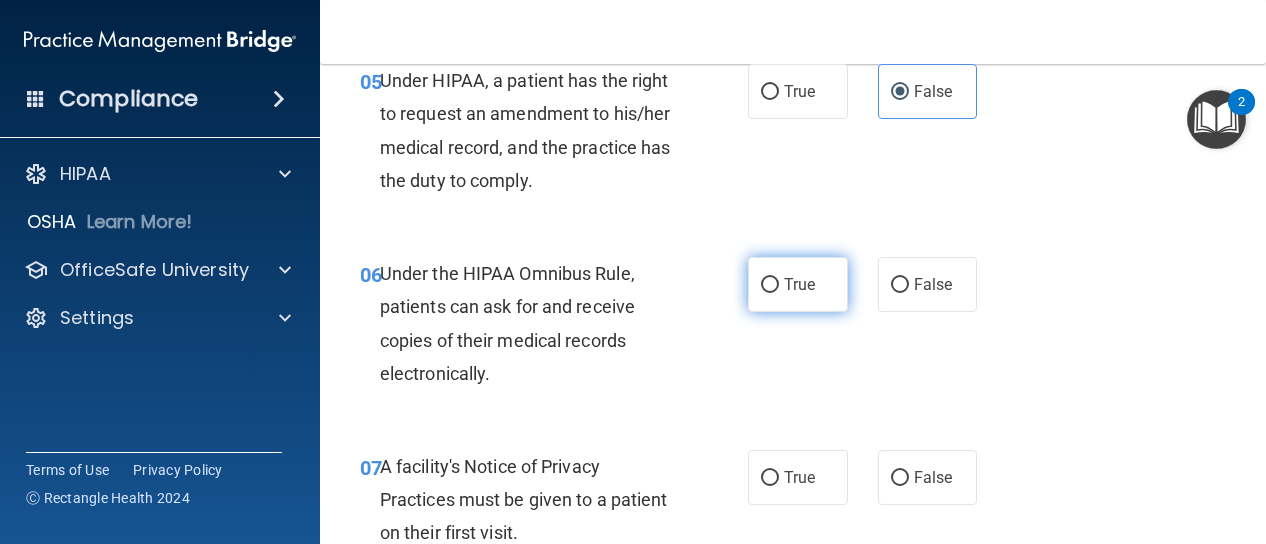 scroll, scrollTop: 1063, scrollLeft: 0, axis: vertical 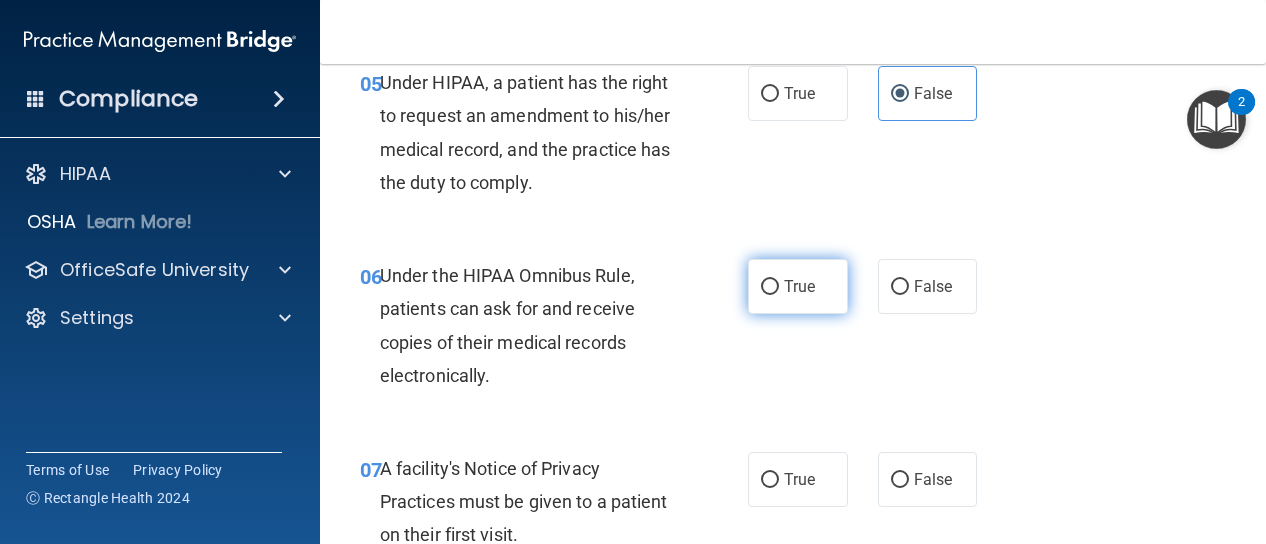 click on "True" at bounding box center [770, 287] 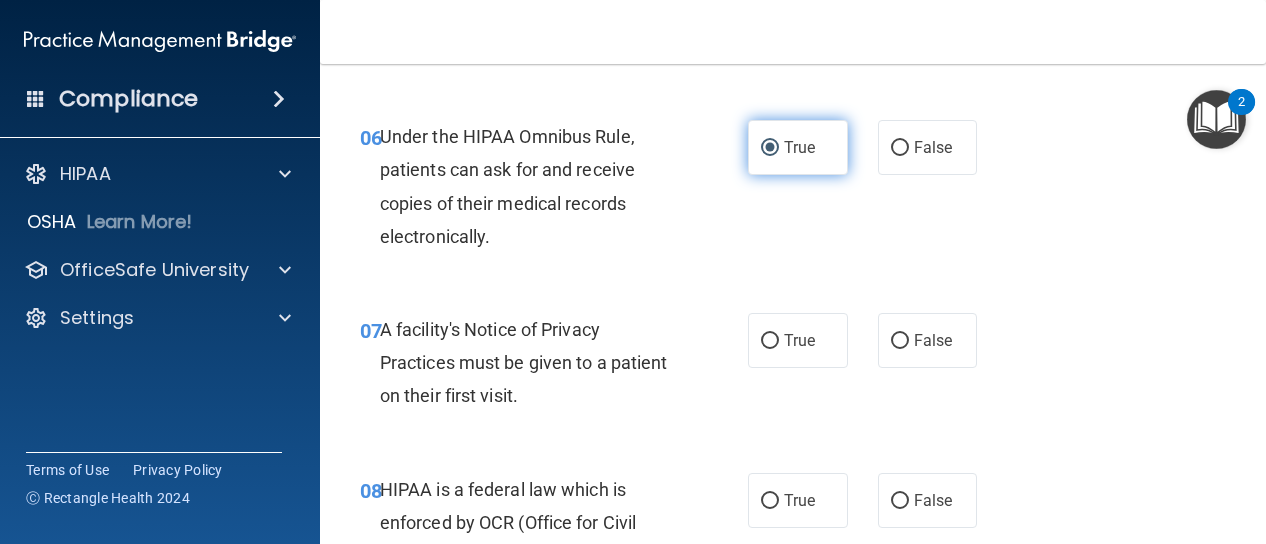 scroll, scrollTop: 1239, scrollLeft: 0, axis: vertical 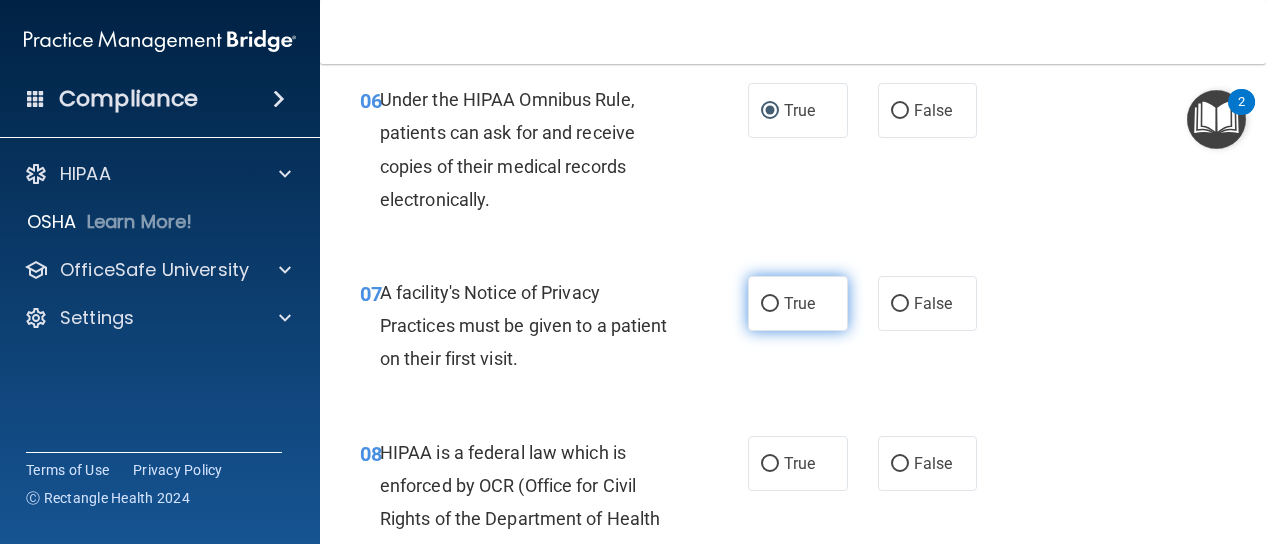 click on "True" at bounding box center (798, 303) 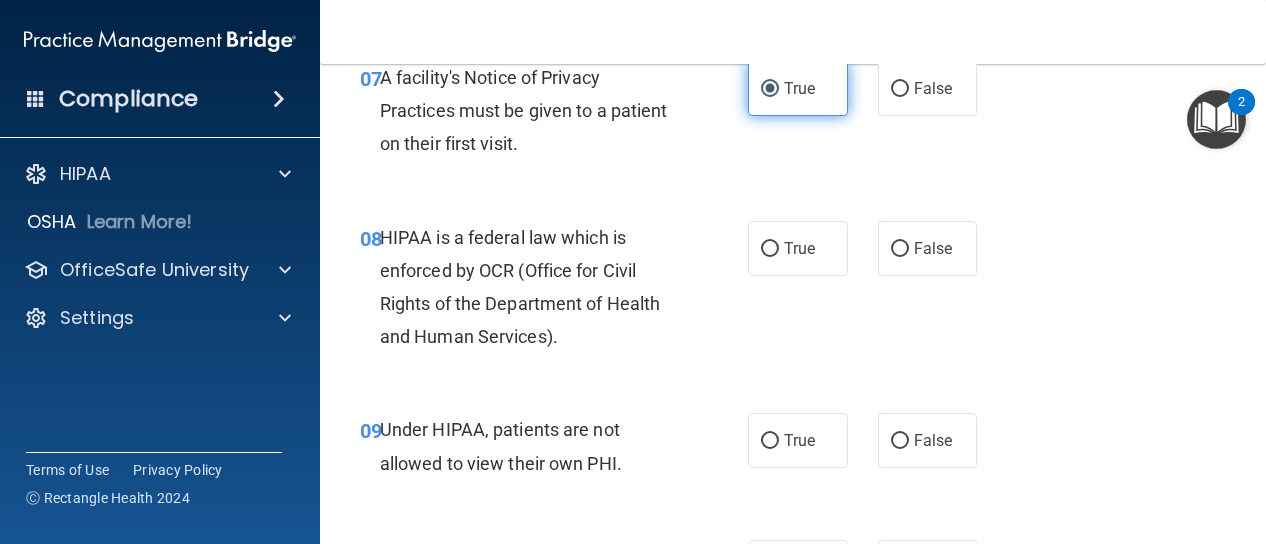 scroll, scrollTop: 1453, scrollLeft: 0, axis: vertical 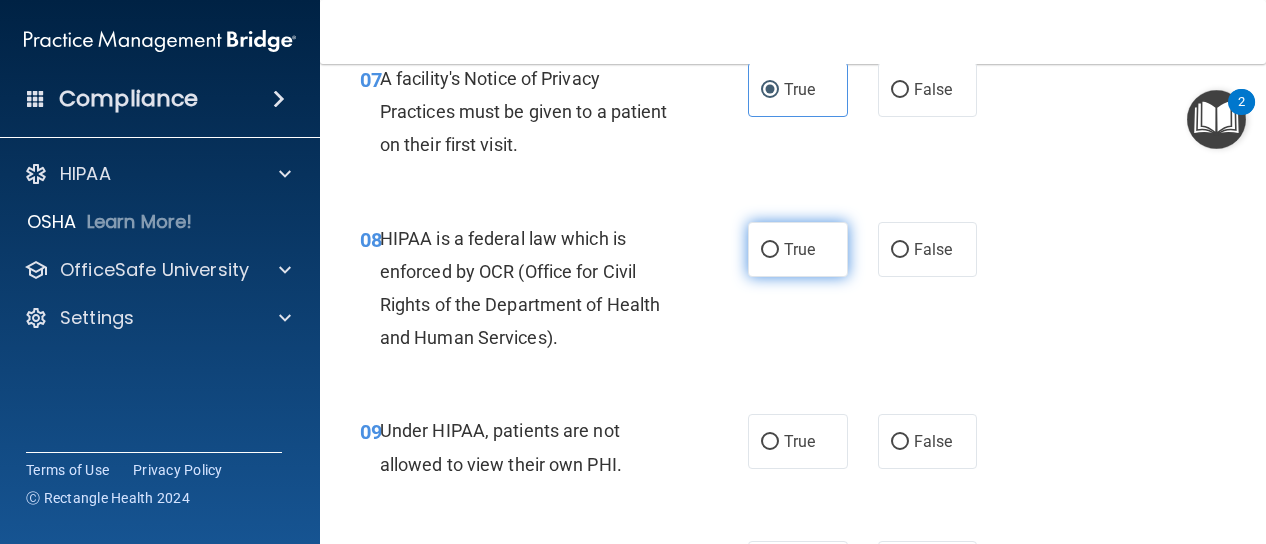 click on "True" at bounding box center [798, 249] 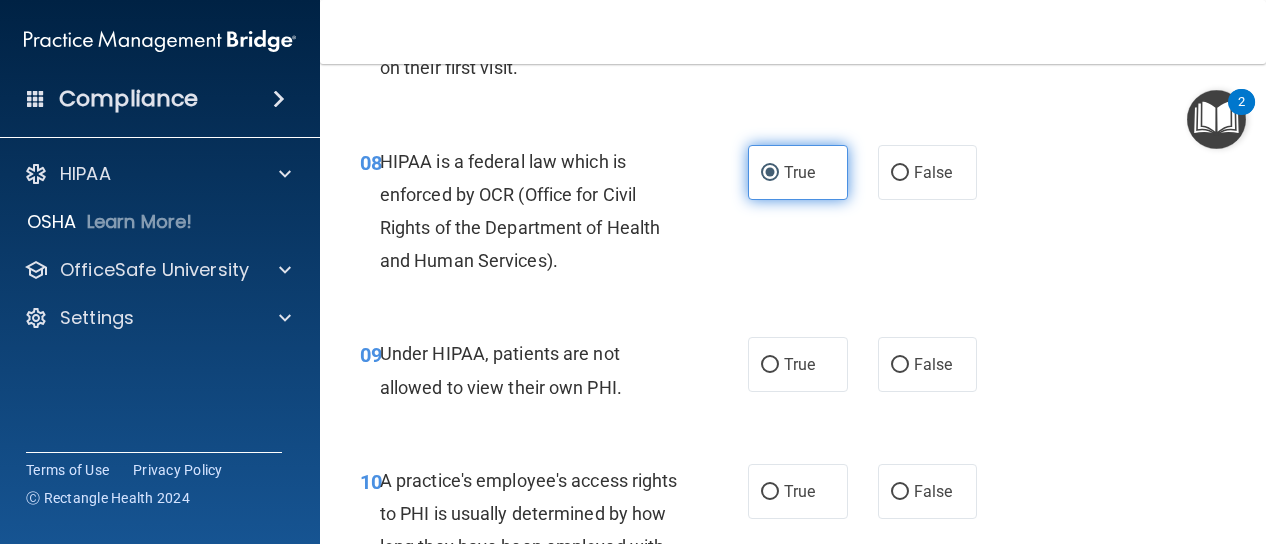 scroll, scrollTop: 1529, scrollLeft: 0, axis: vertical 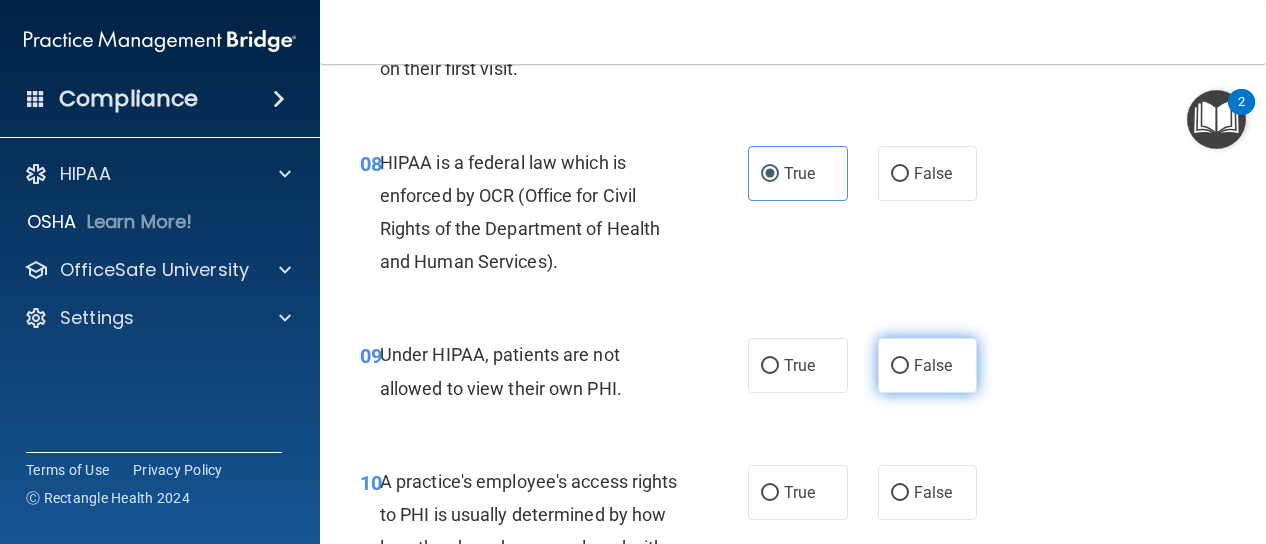 click on "False" at bounding box center [928, 365] 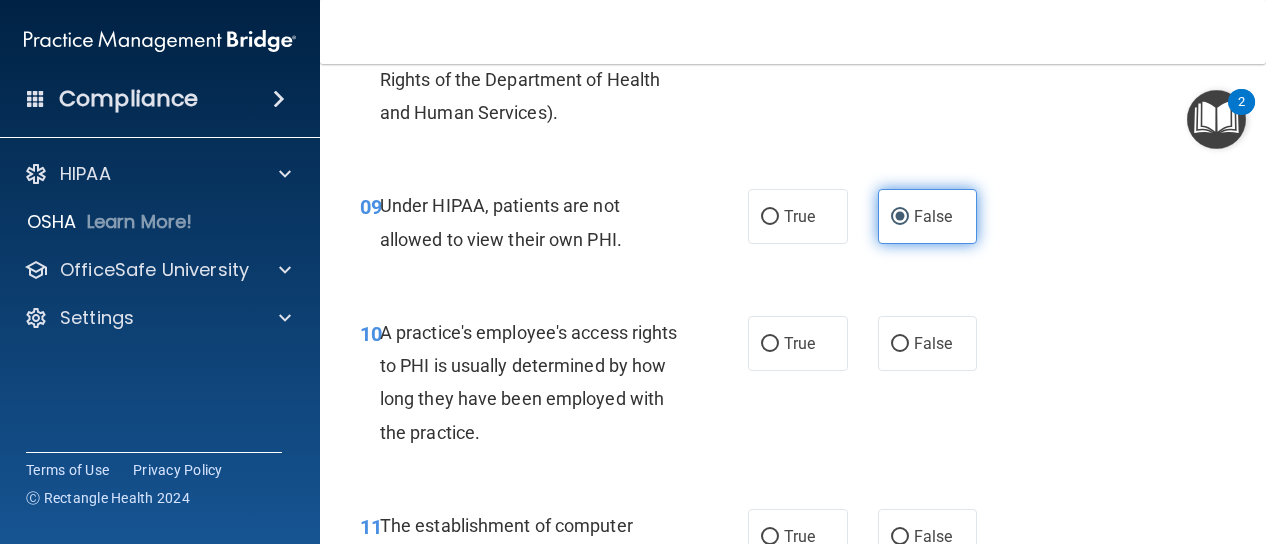 scroll, scrollTop: 1679, scrollLeft: 0, axis: vertical 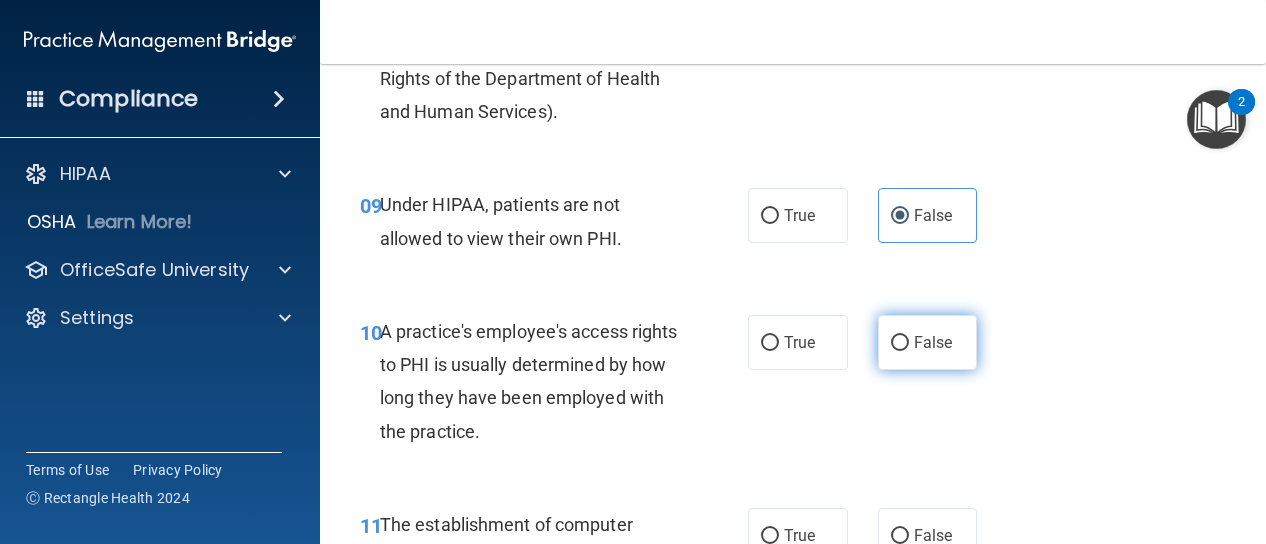 click on "False" at bounding box center [900, 343] 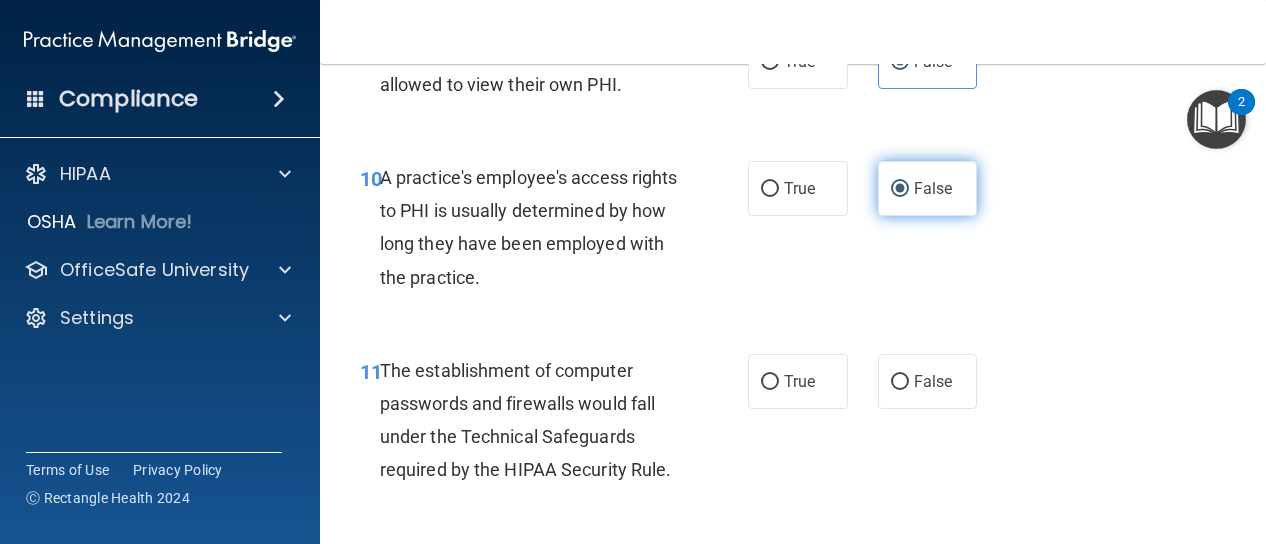 scroll, scrollTop: 1837, scrollLeft: 0, axis: vertical 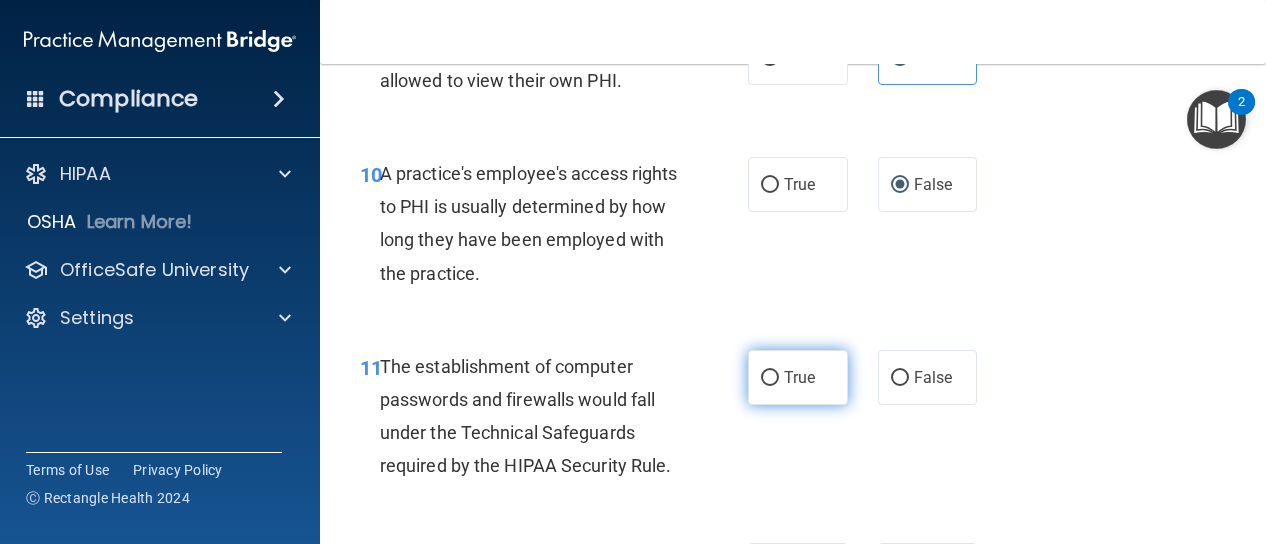 click on "True" at bounding box center [799, 377] 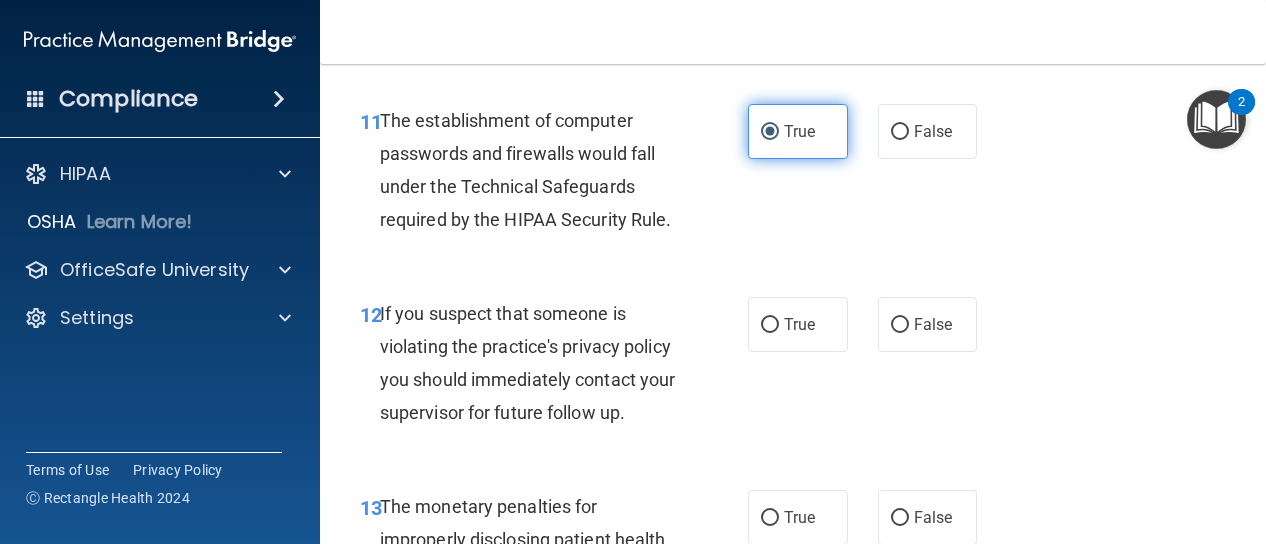scroll, scrollTop: 2121, scrollLeft: 0, axis: vertical 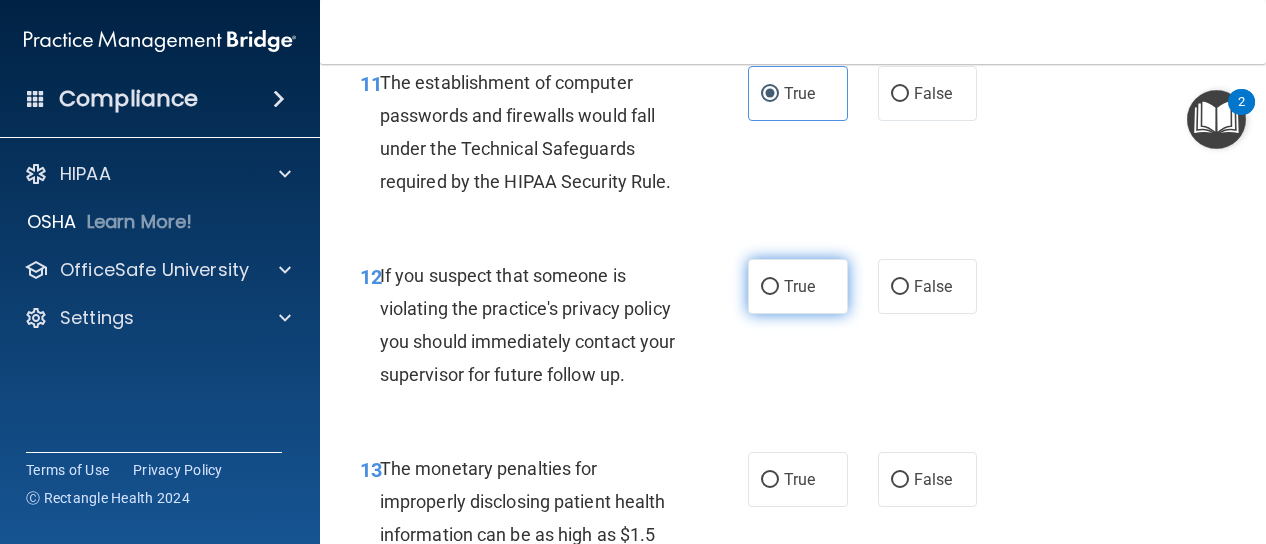 click on "True" at bounding box center [798, 286] 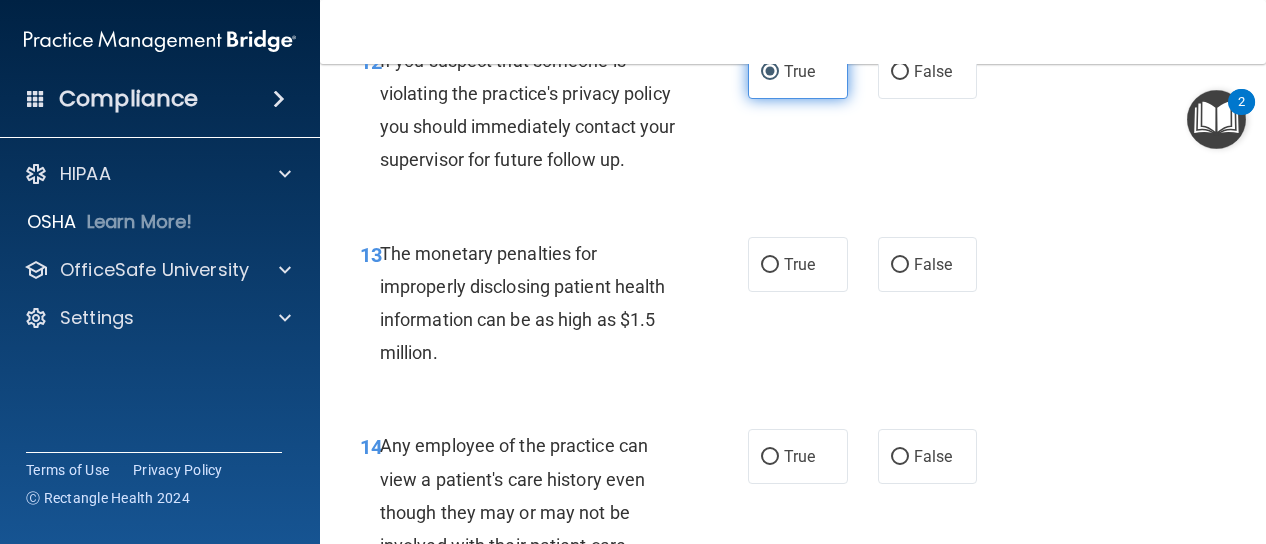 scroll, scrollTop: 2335, scrollLeft: 0, axis: vertical 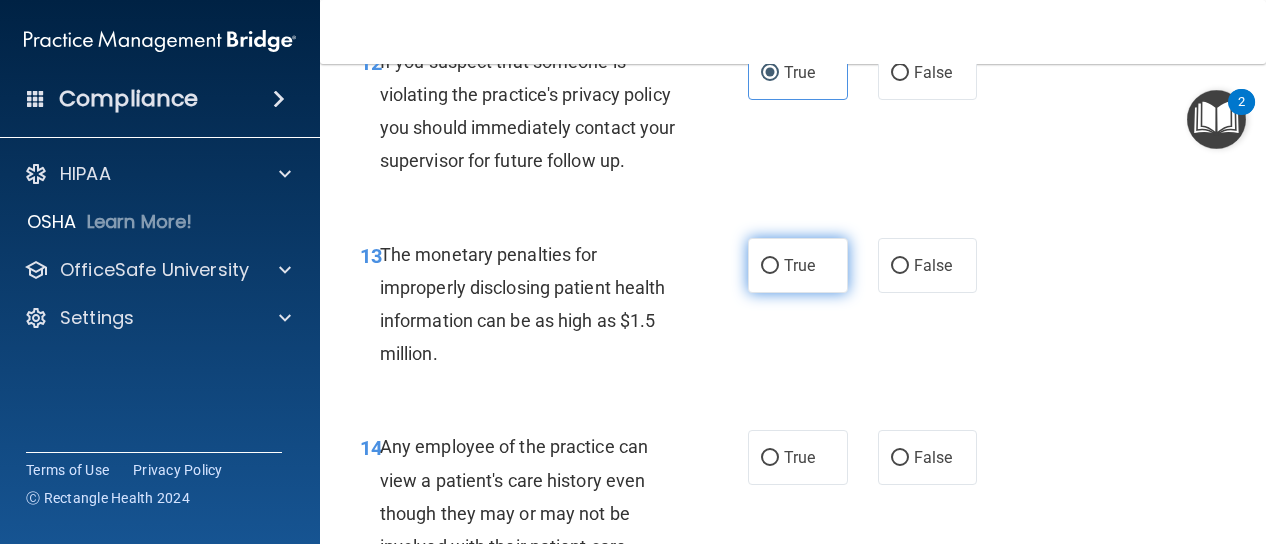 click on "True" at bounding box center (798, 265) 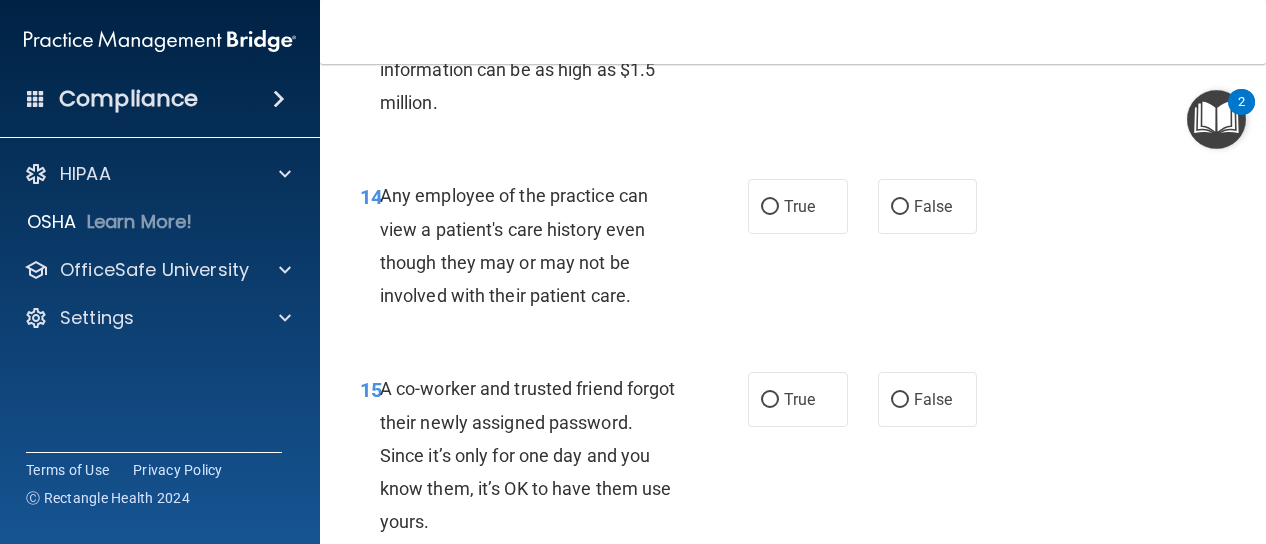 scroll, scrollTop: 2587, scrollLeft: 0, axis: vertical 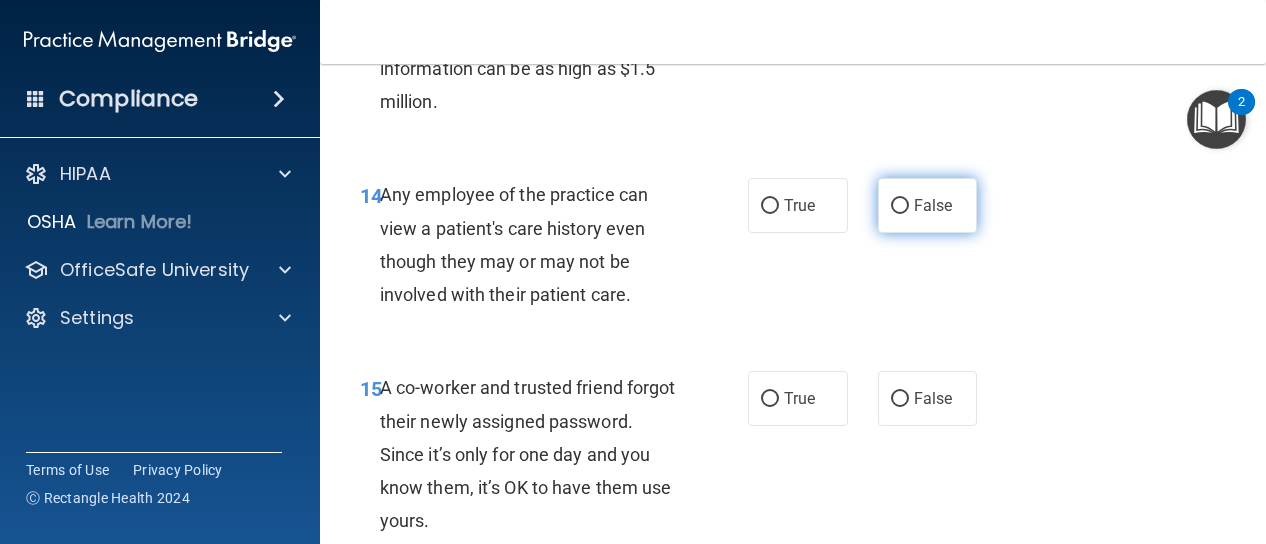 click on "False" at bounding box center [928, 205] 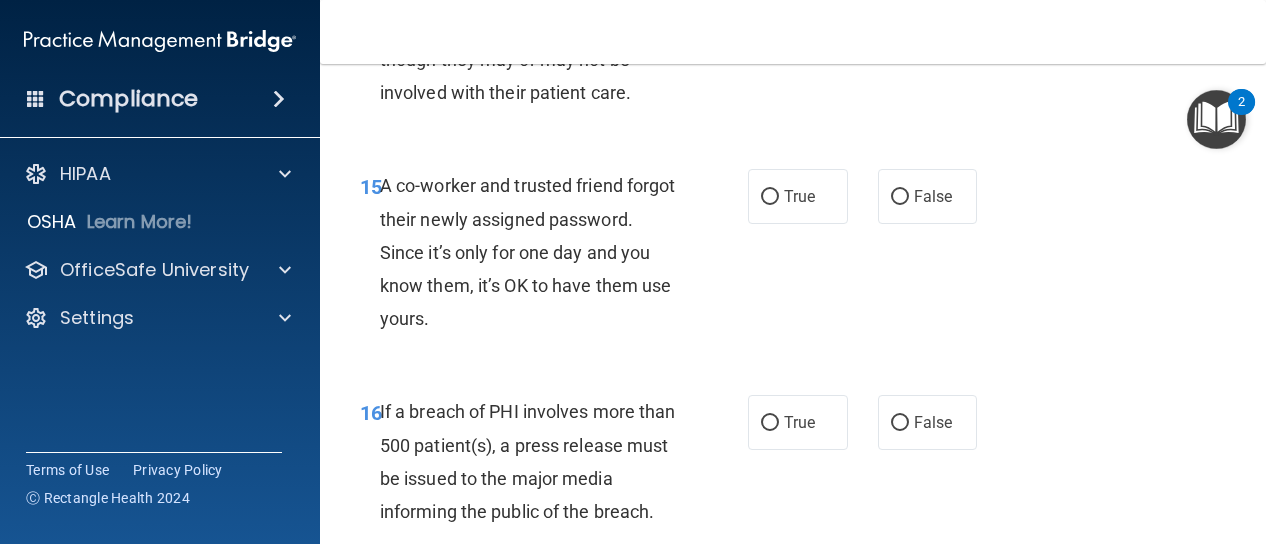 scroll, scrollTop: 2789, scrollLeft: 0, axis: vertical 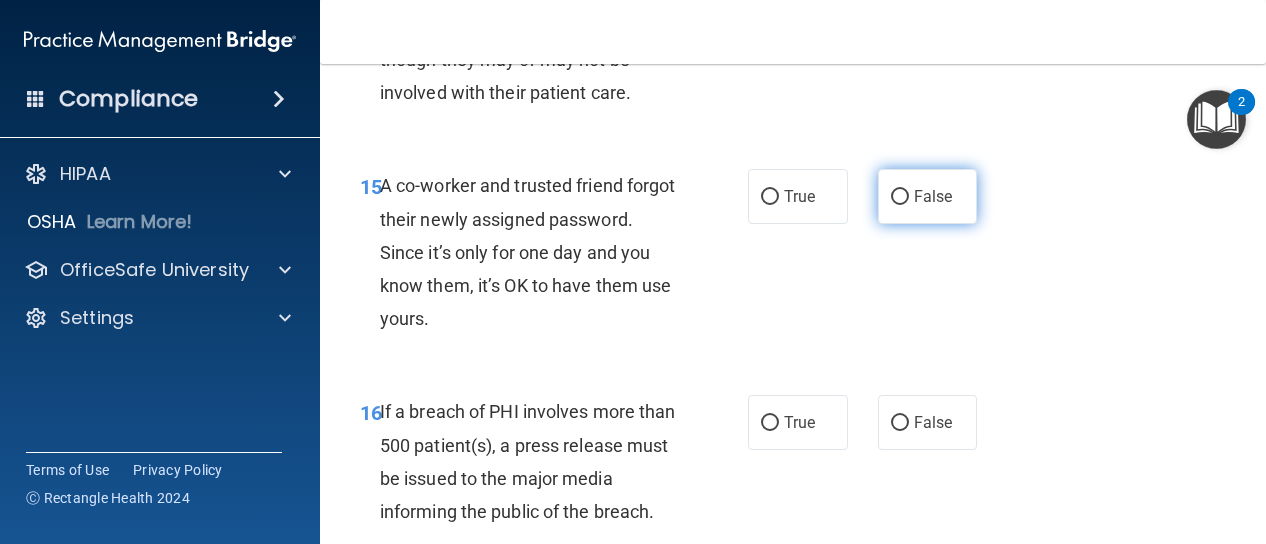 click on "False" at bounding box center (928, 196) 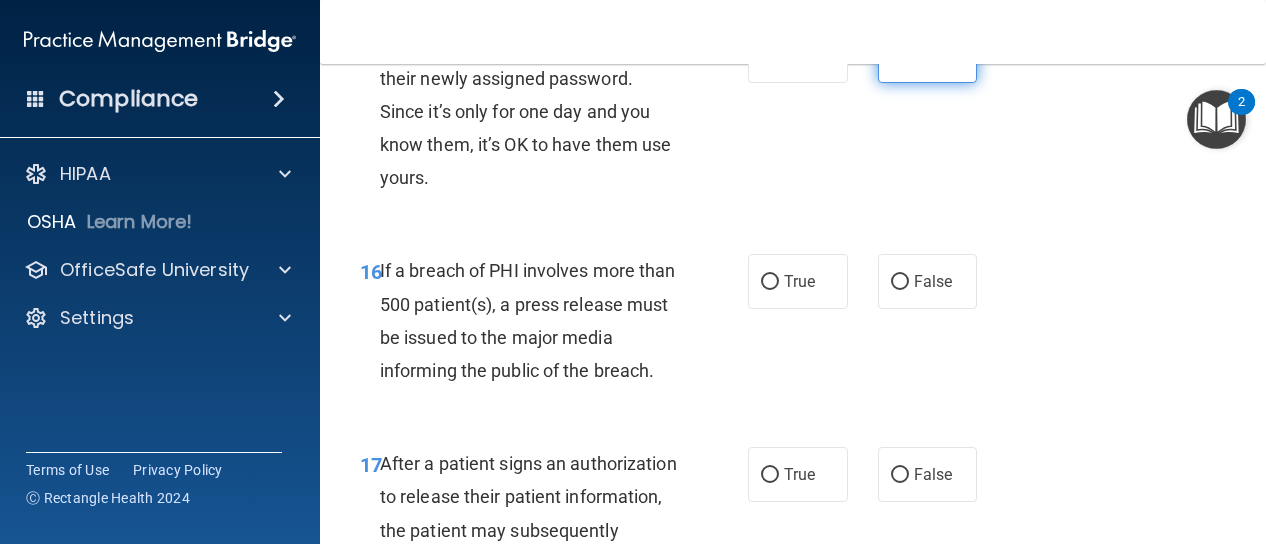 scroll, scrollTop: 2979, scrollLeft: 0, axis: vertical 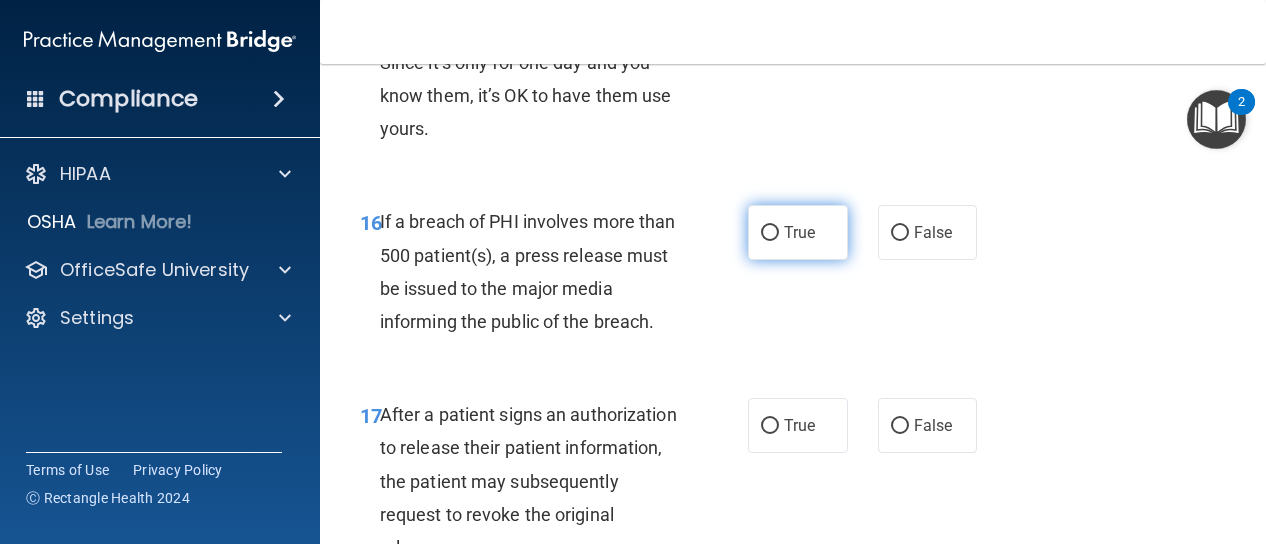 click on "True" at bounding box center [798, 232] 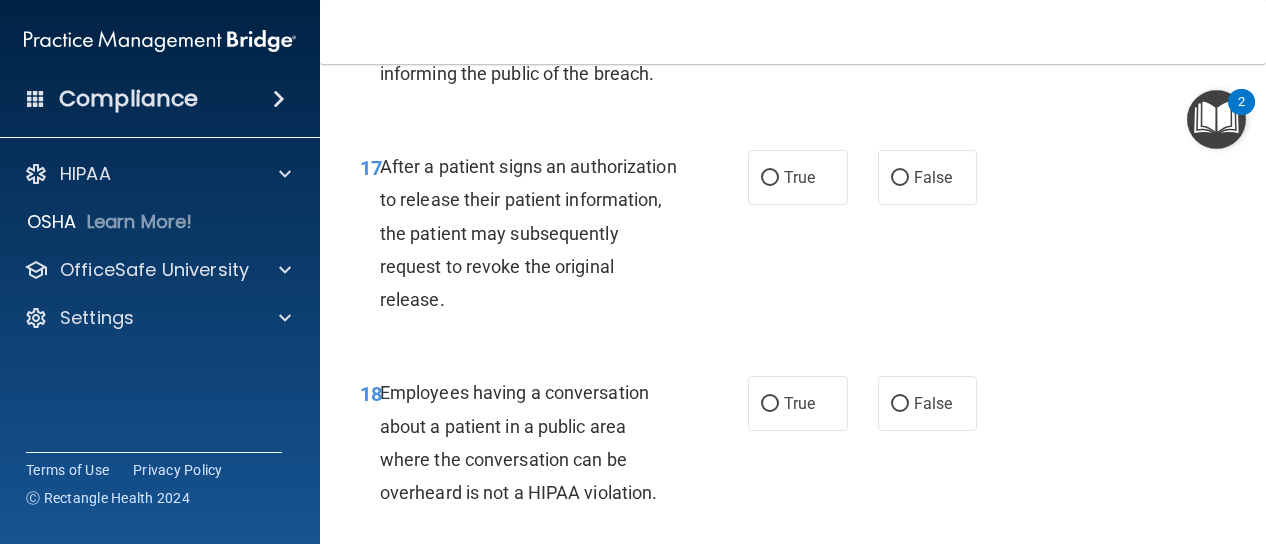 scroll, scrollTop: 3226, scrollLeft: 0, axis: vertical 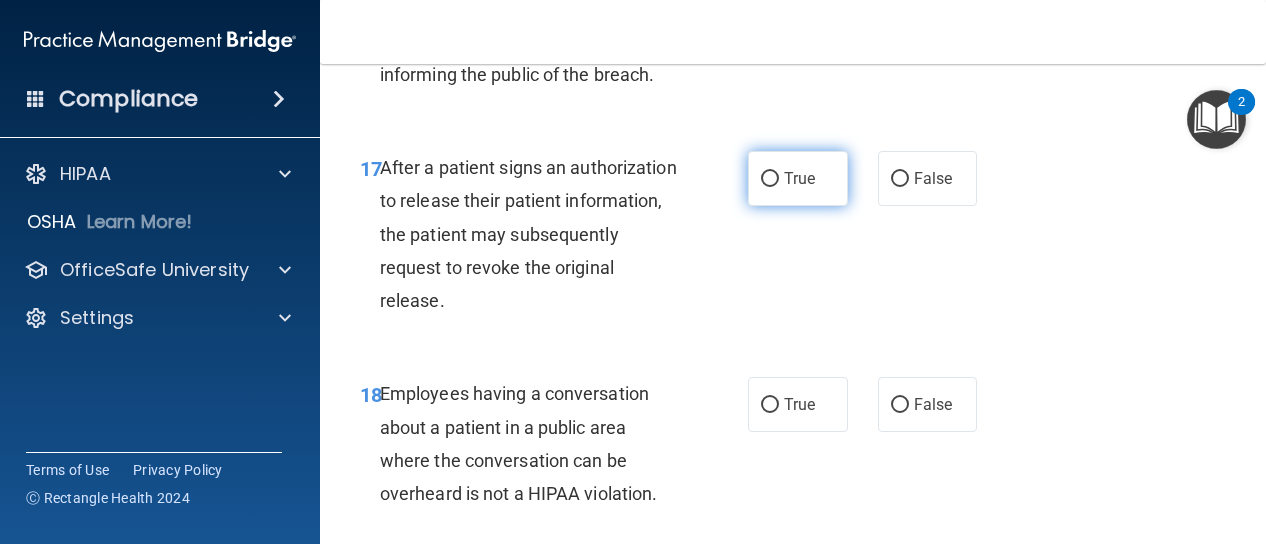 click on "True" at bounding box center [798, 178] 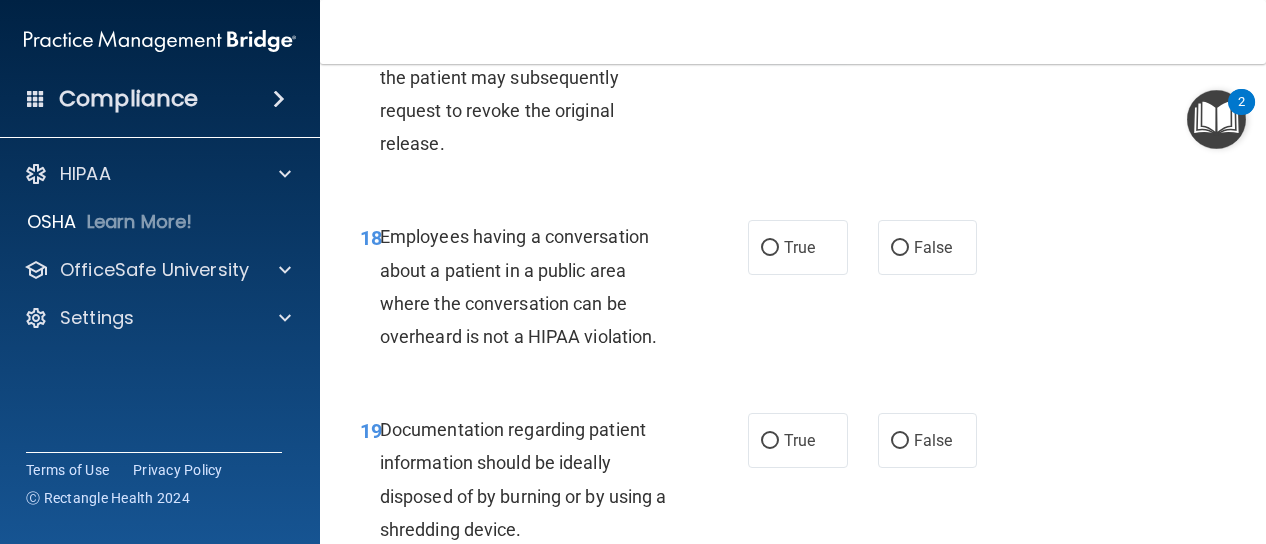 scroll, scrollTop: 3401, scrollLeft: 0, axis: vertical 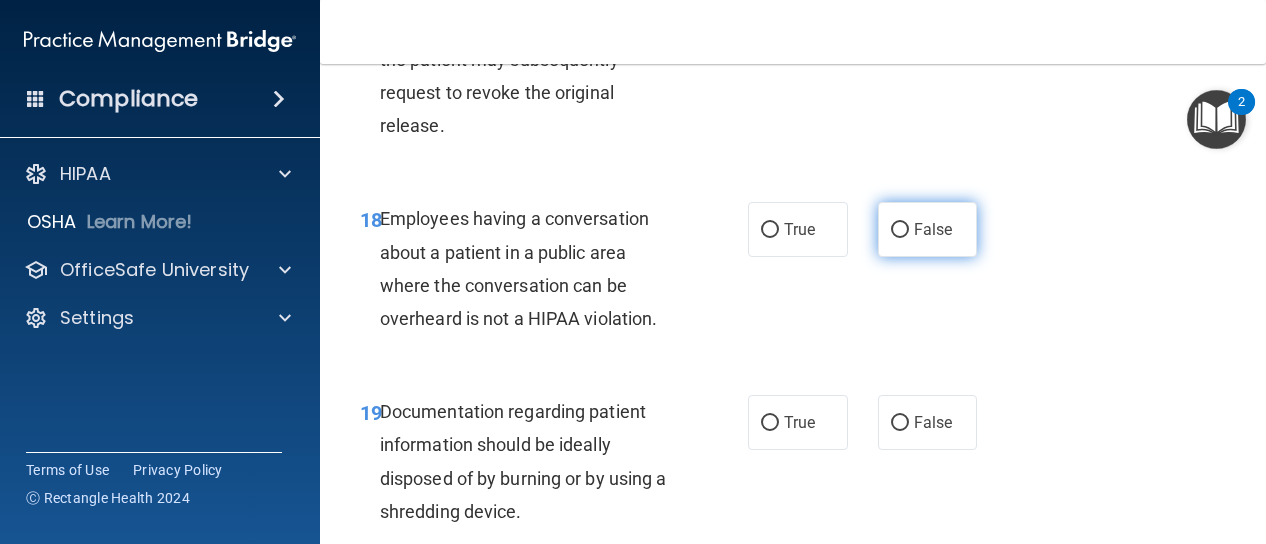 click on "False" at bounding box center (933, 229) 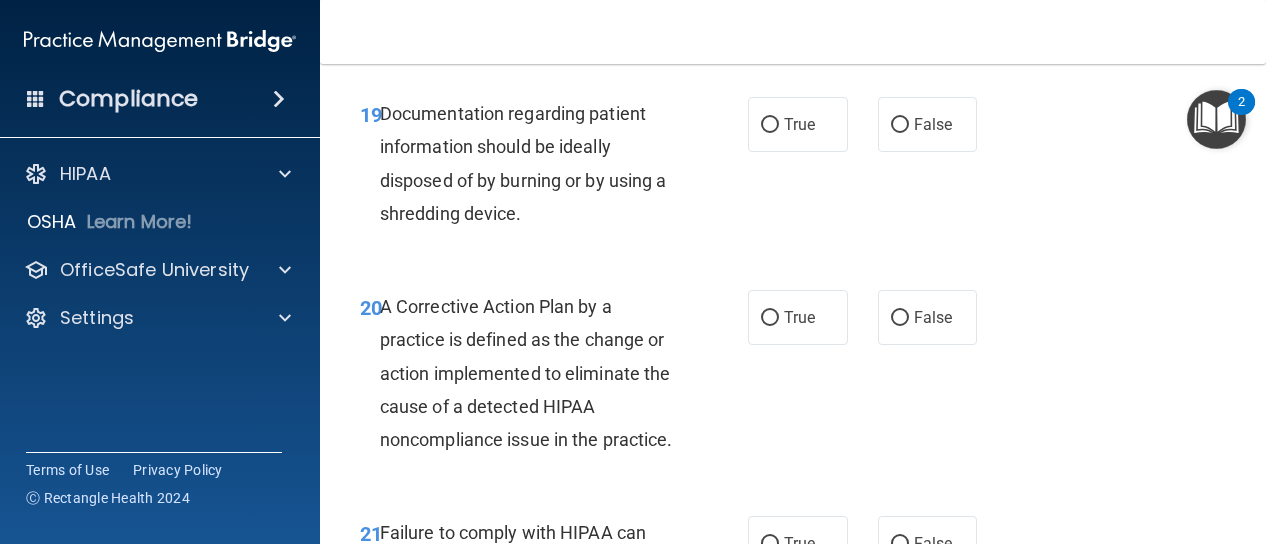 scroll, scrollTop: 3698, scrollLeft: 0, axis: vertical 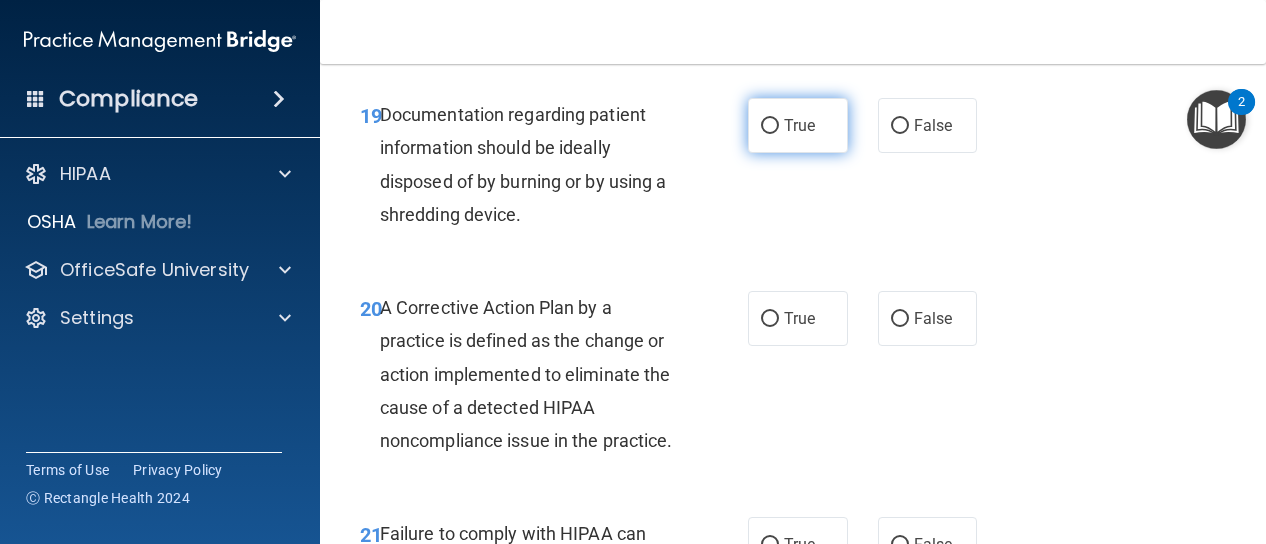 click on "True" at bounding box center (798, 125) 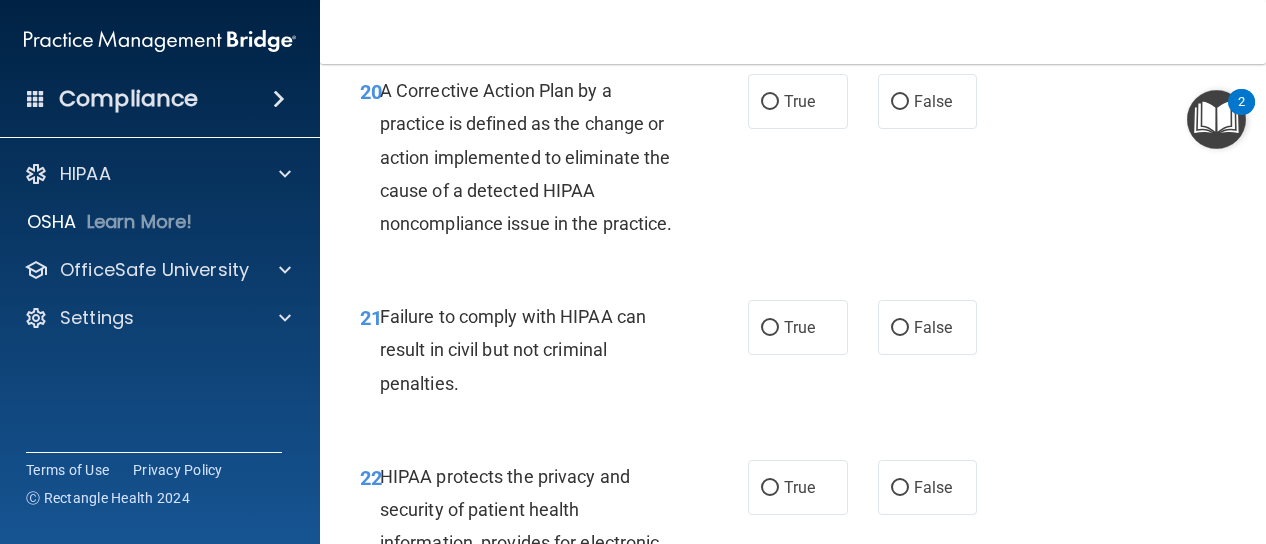 scroll, scrollTop: 3914, scrollLeft: 0, axis: vertical 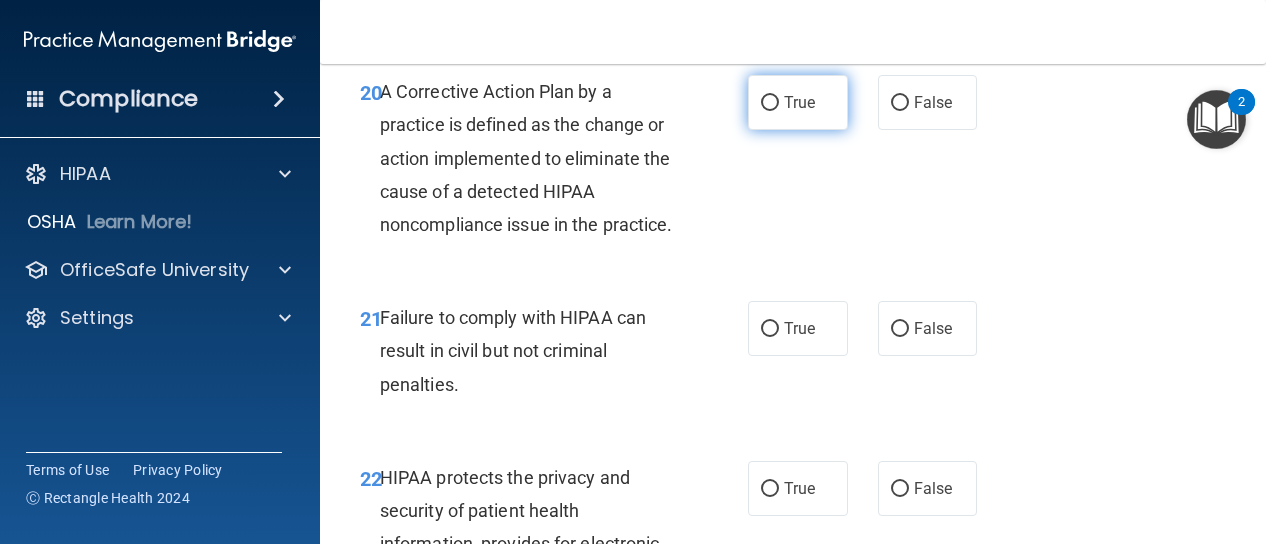 click on "True" at bounding box center (798, 102) 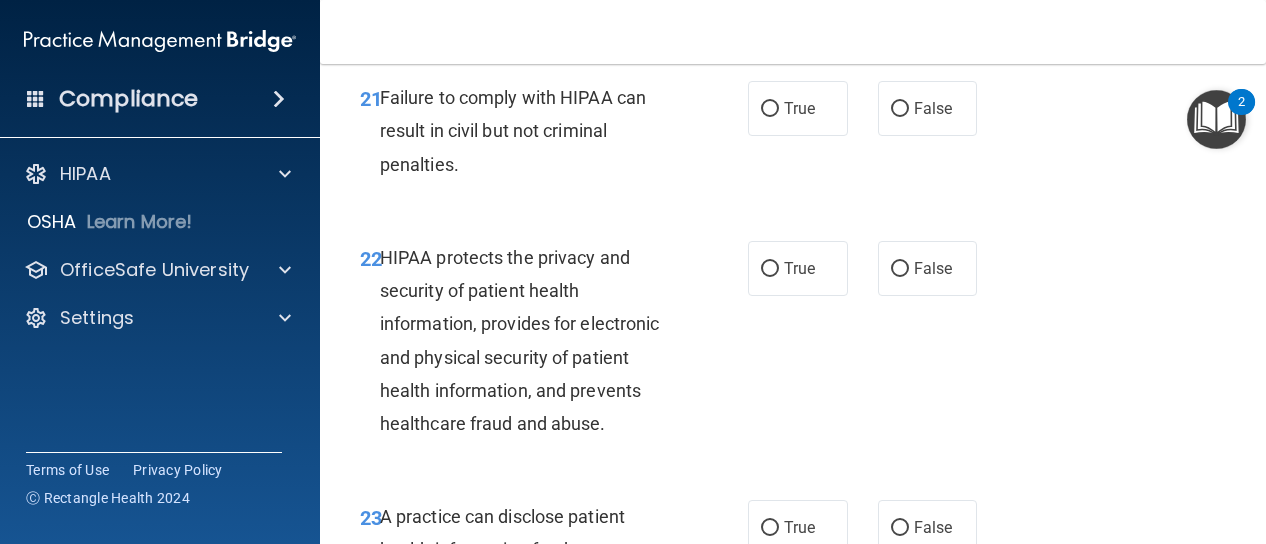 scroll, scrollTop: 4135, scrollLeft: 0, axis: vertical 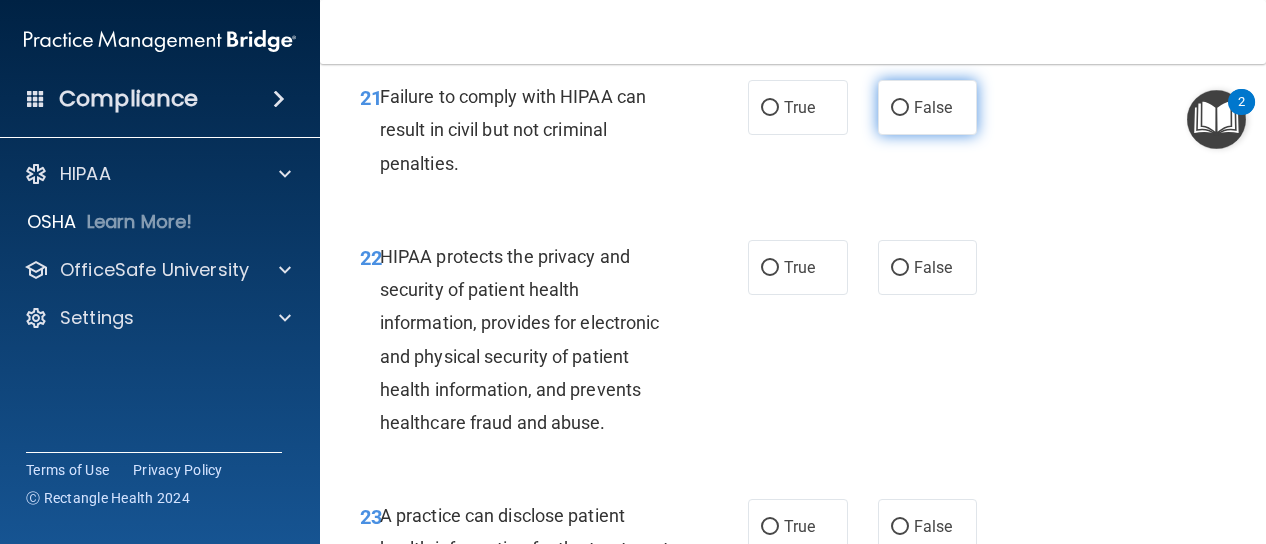 click on "False" at bounding box center (900, 108) 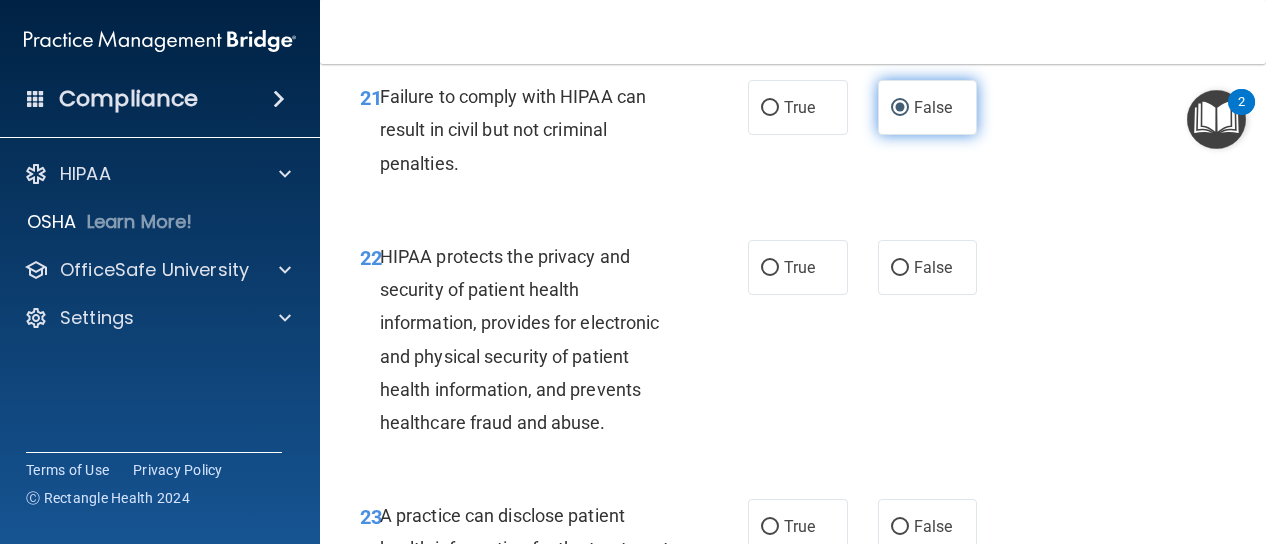 scroll, scrollTop: 4211, scrollLeft: 0, axis: vertical 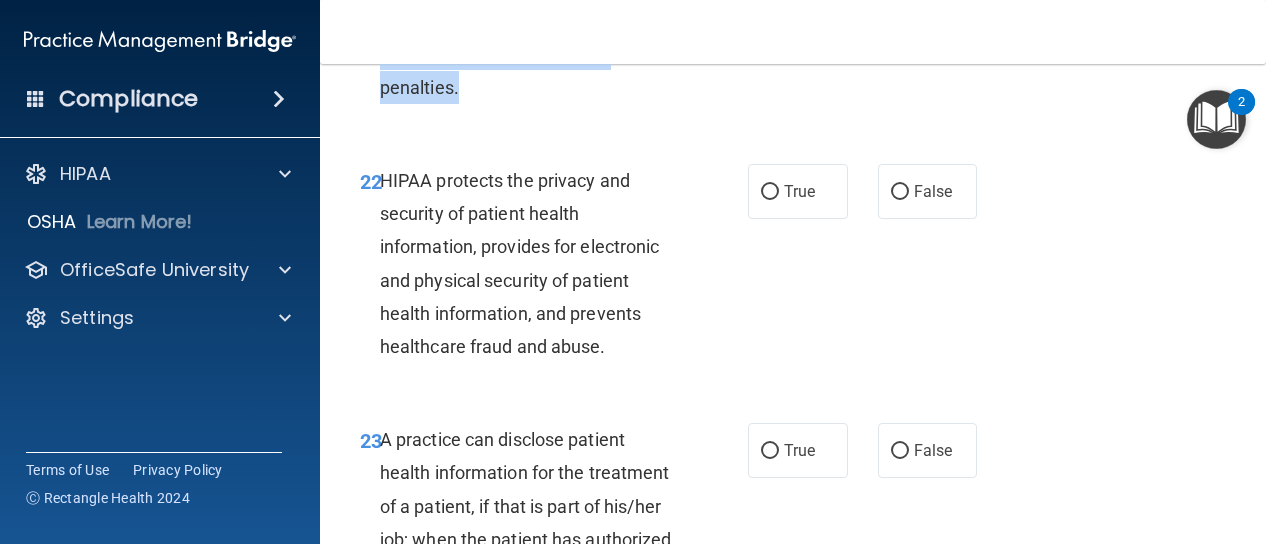 drag, startPoint x: 484, startPoint y: 159, endPoint x: 382, endPoint y: 93, distance: 121.49074 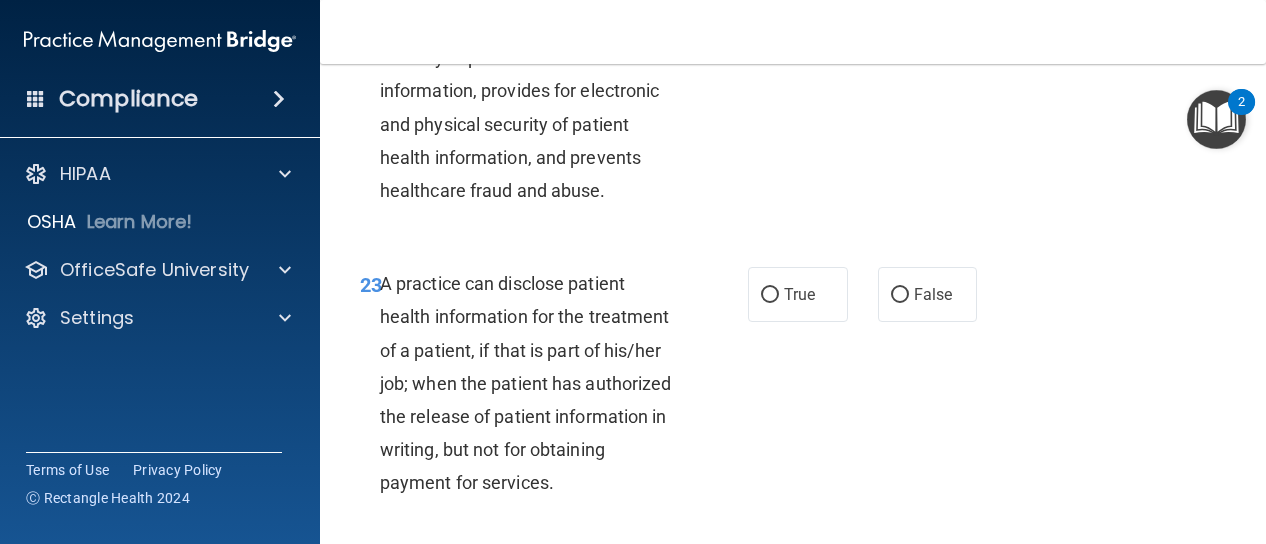 scroll, scrollTop: 4367, scrollLeft: 0, axis: vertical 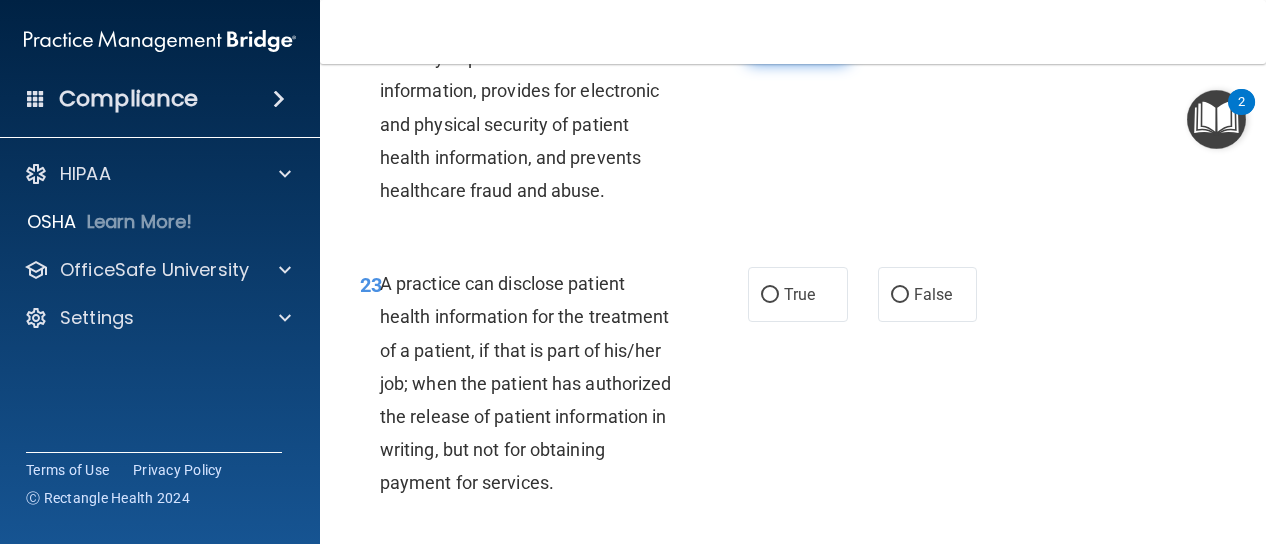 click on "True" at bounding box center [798, 35] 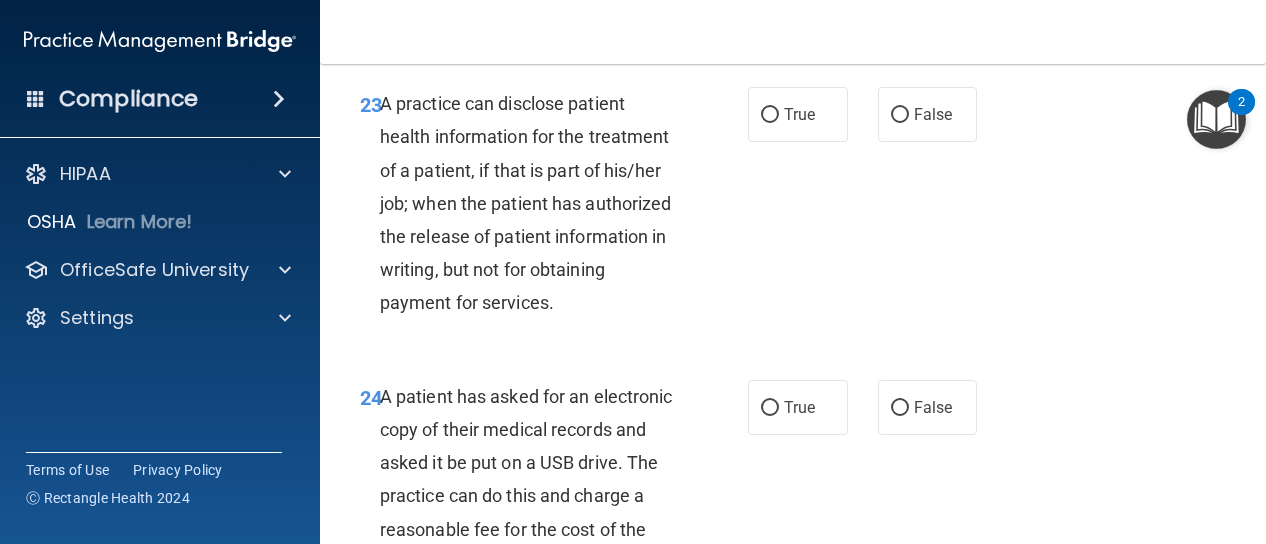 scroll, scrollTop: 4593, scrollLeft: 0, axis: vertical 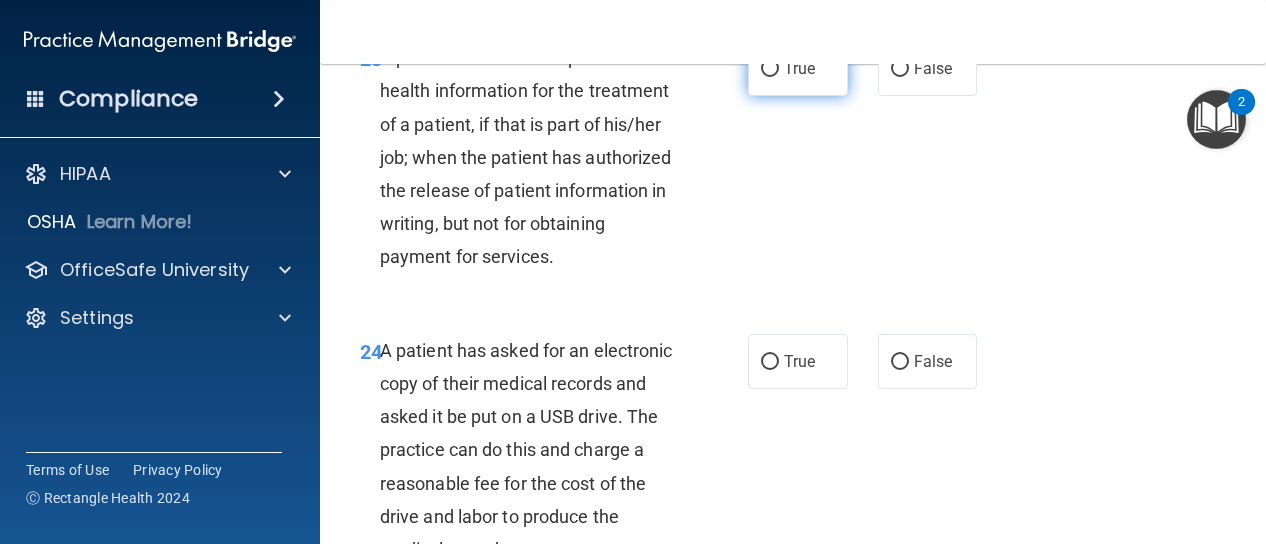 click on "True" at bounding box center [798, 68] 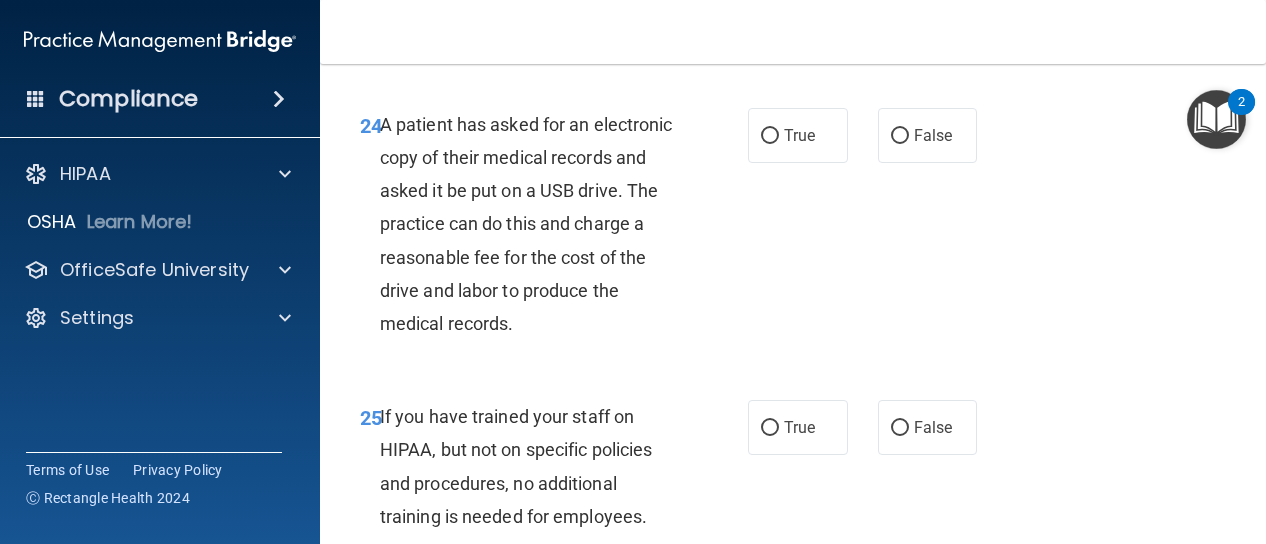 scroll, scrollTop: 4818, scrollLeft: 0, axis: vertical 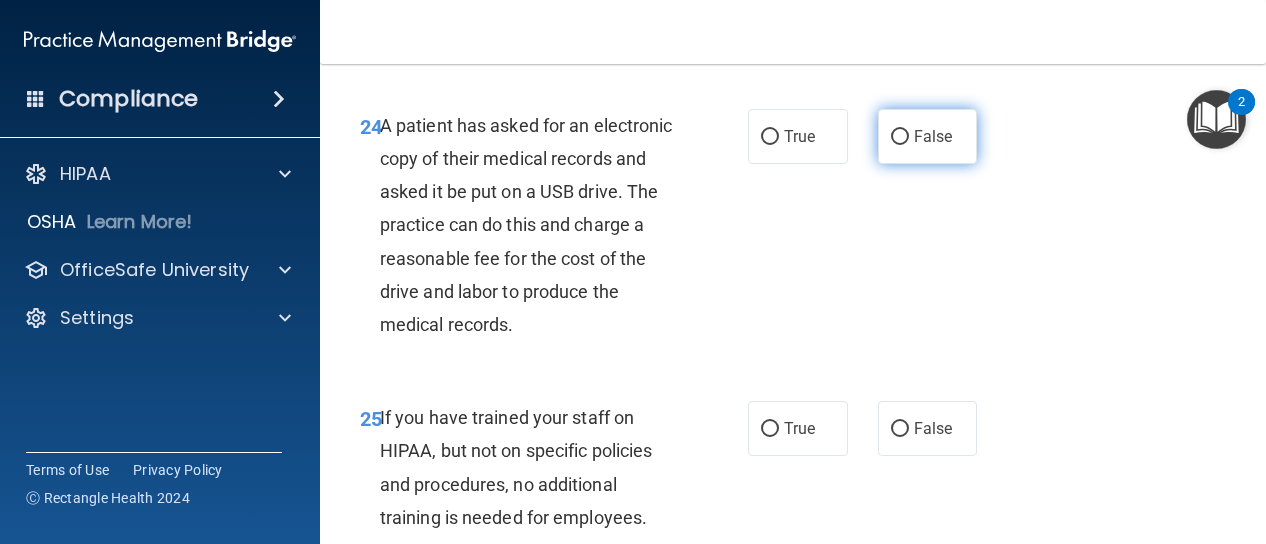 click on "False" at bounding box center [928, 136] 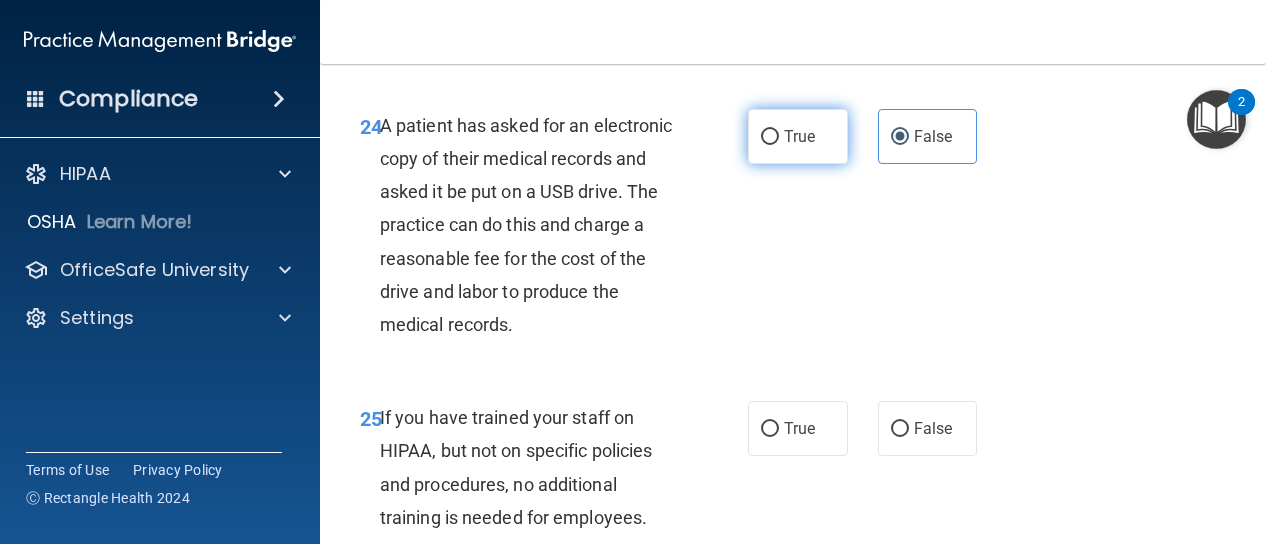 click on "True" at bounding box center [798, 136] 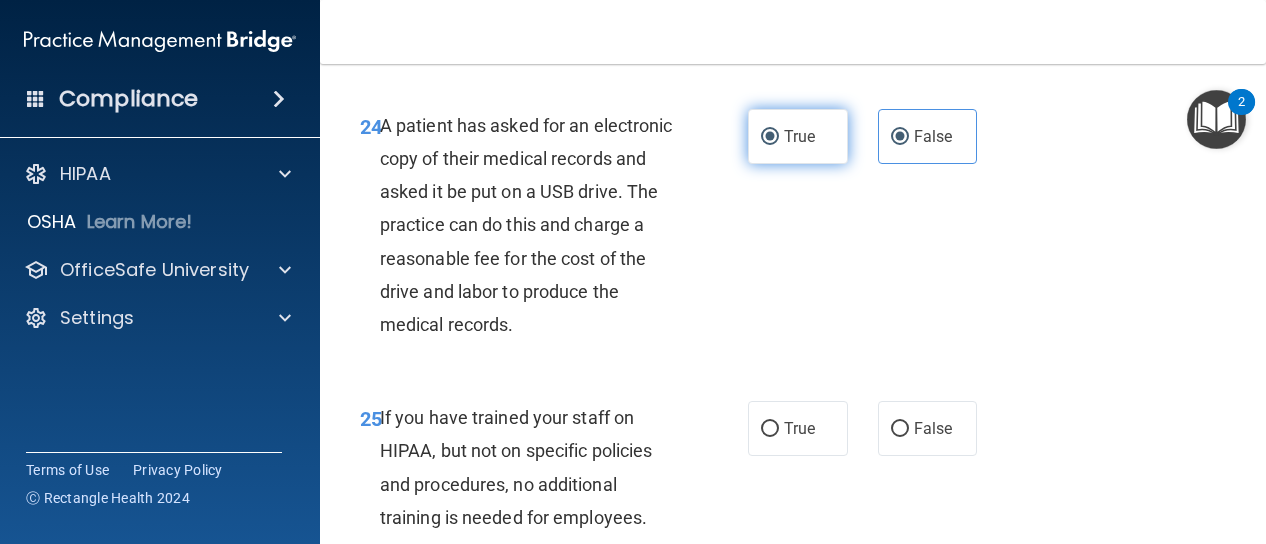 radio on "false" 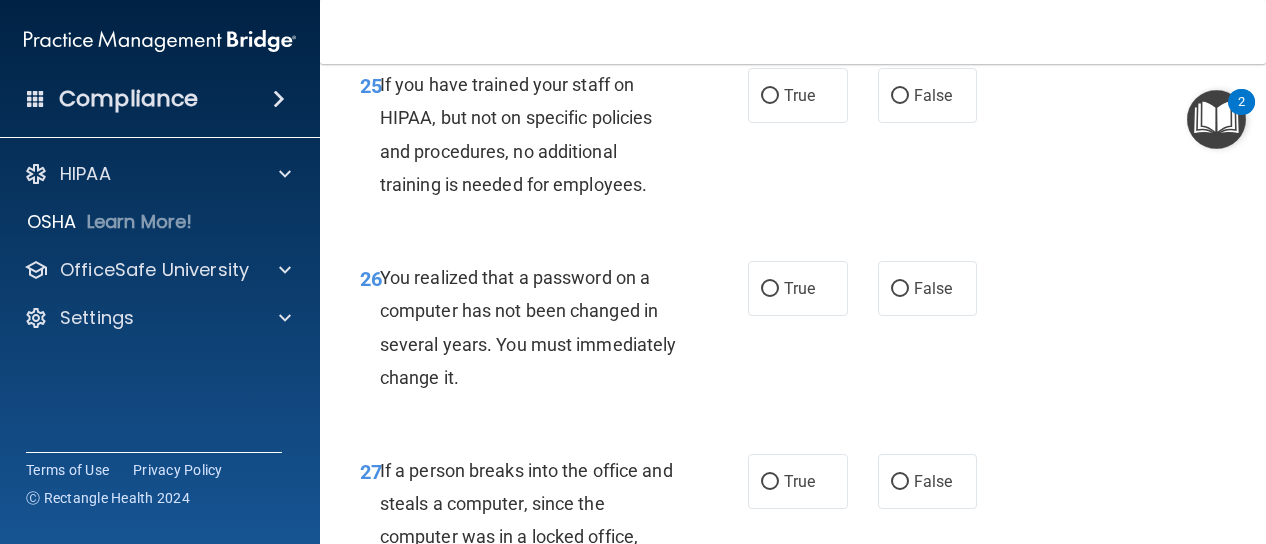 scroll, scrollTop: 5152, scrollLeft: 0, axis: vertical 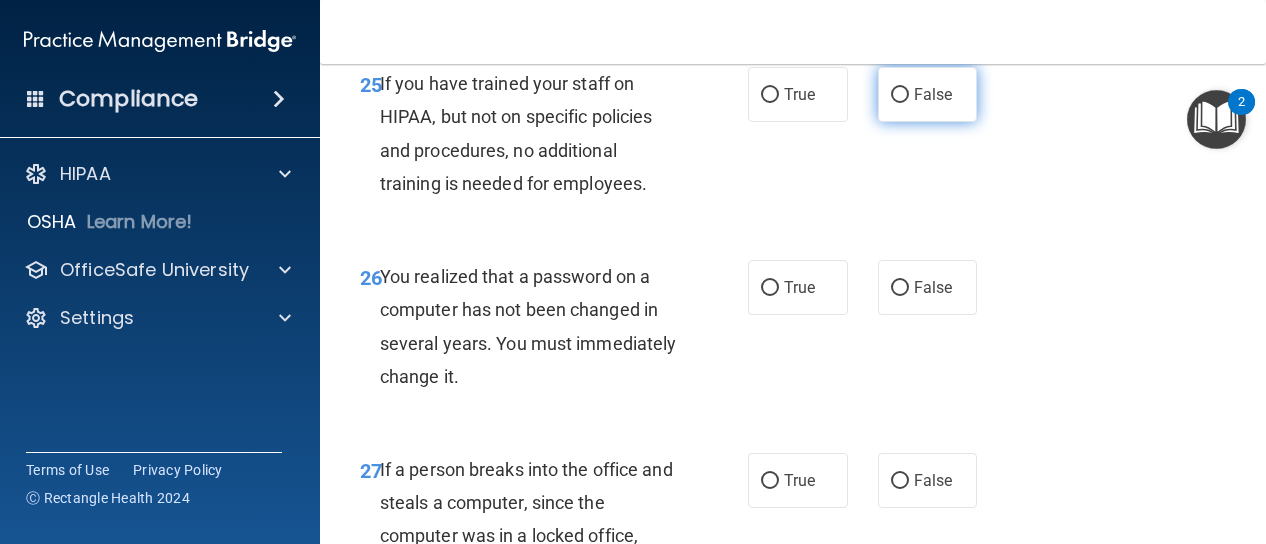 click on "False" at bounding box center [900, 95] 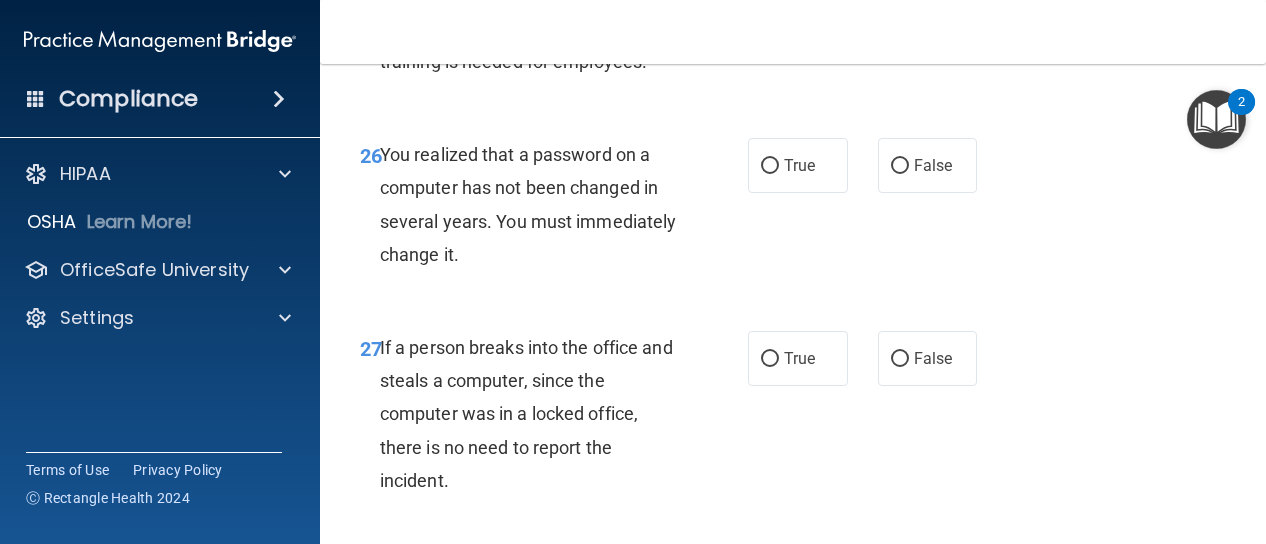 scroll, scrollTop: 5273, scrollLeft: 0, axis: vertical 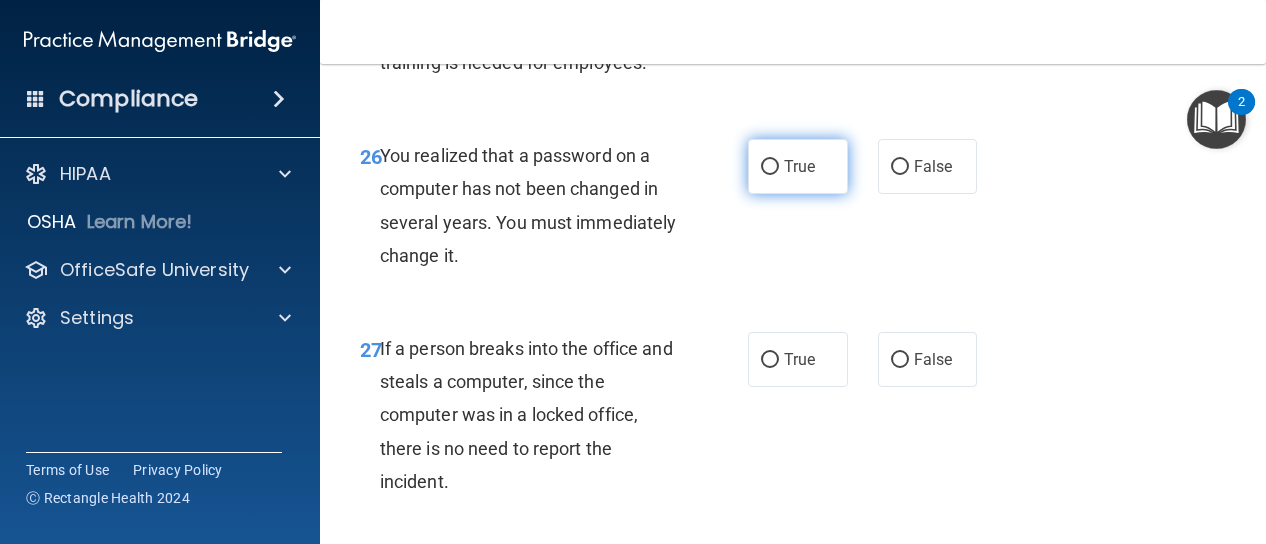 click on "True" at bounding box center [798, 166] 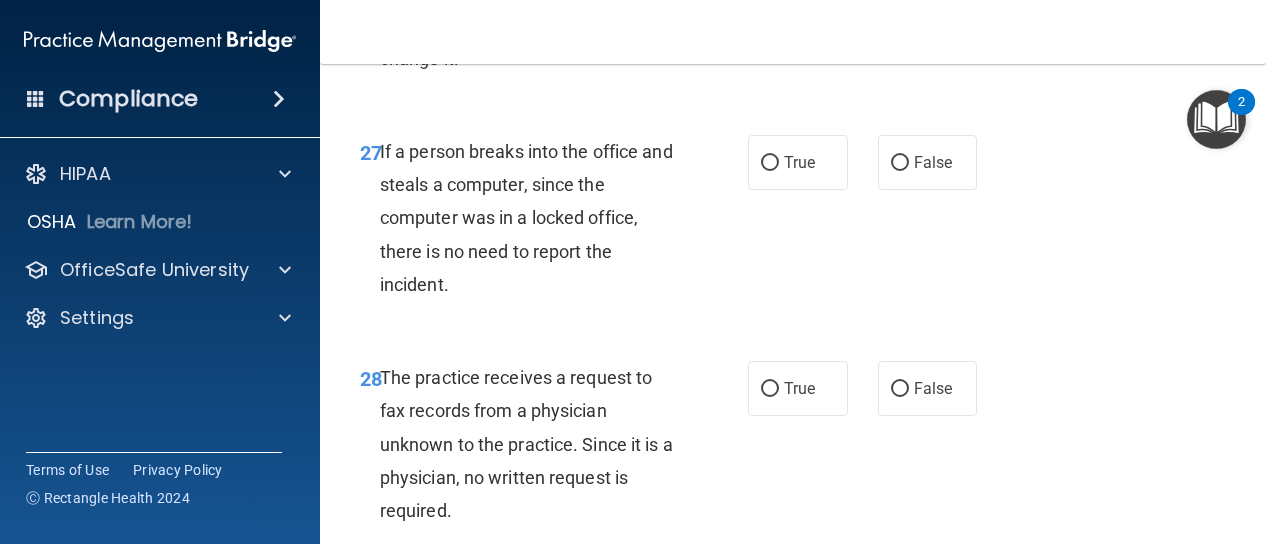 scroll, scrollTop: 5469, scrollLeft: 0, axis: vertical 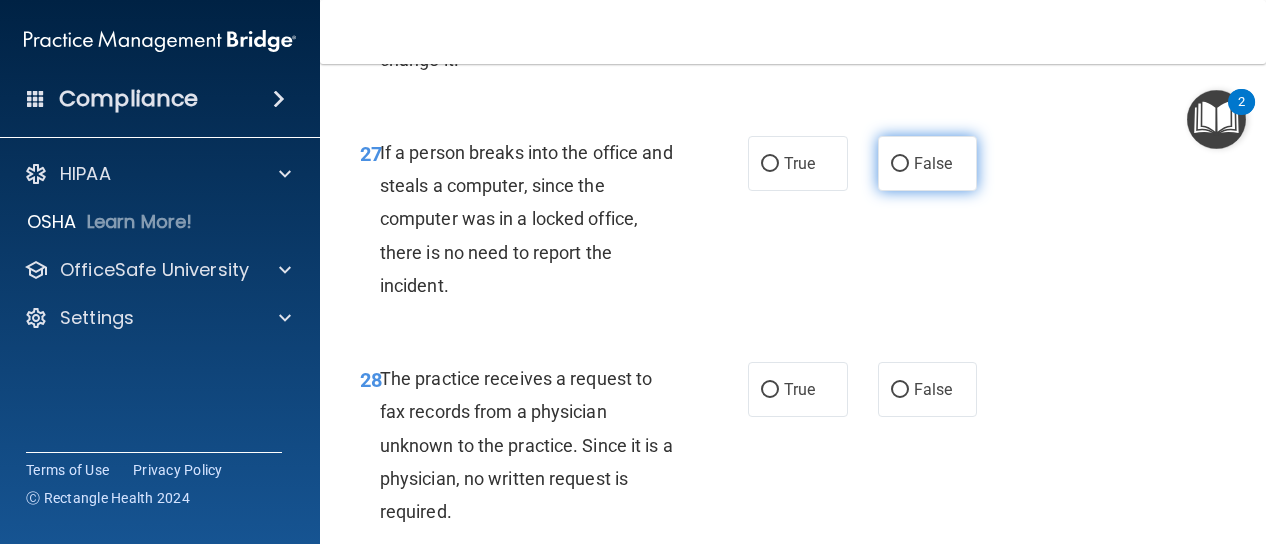 click on "False" at bounding box center [933, 163] 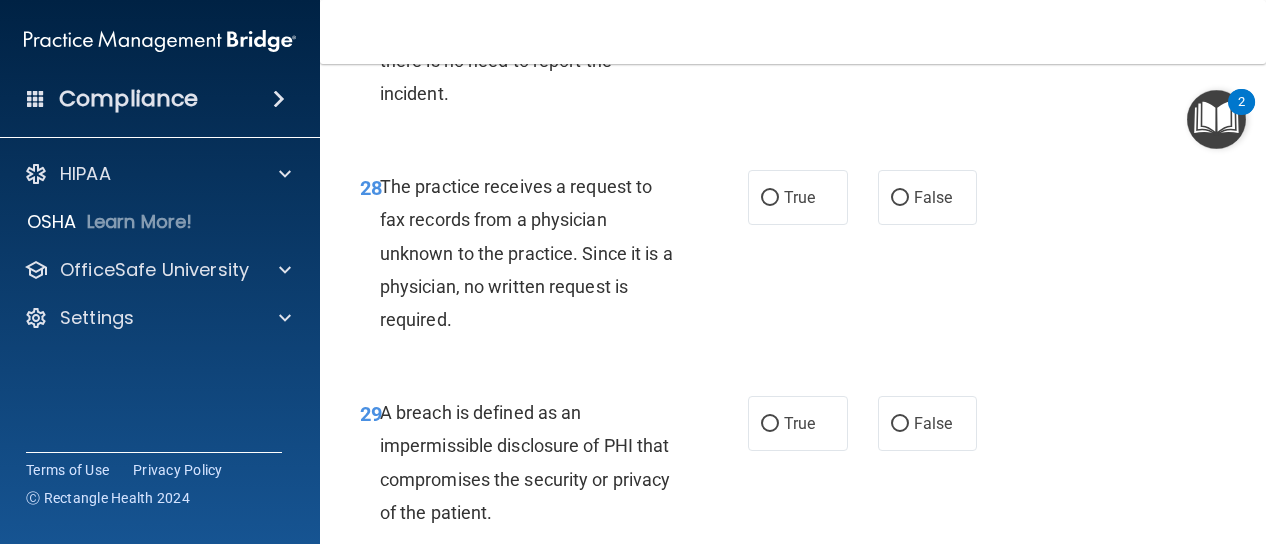 scroll, scrollTop: 5660, scrollLeft: 0, axis: vertical 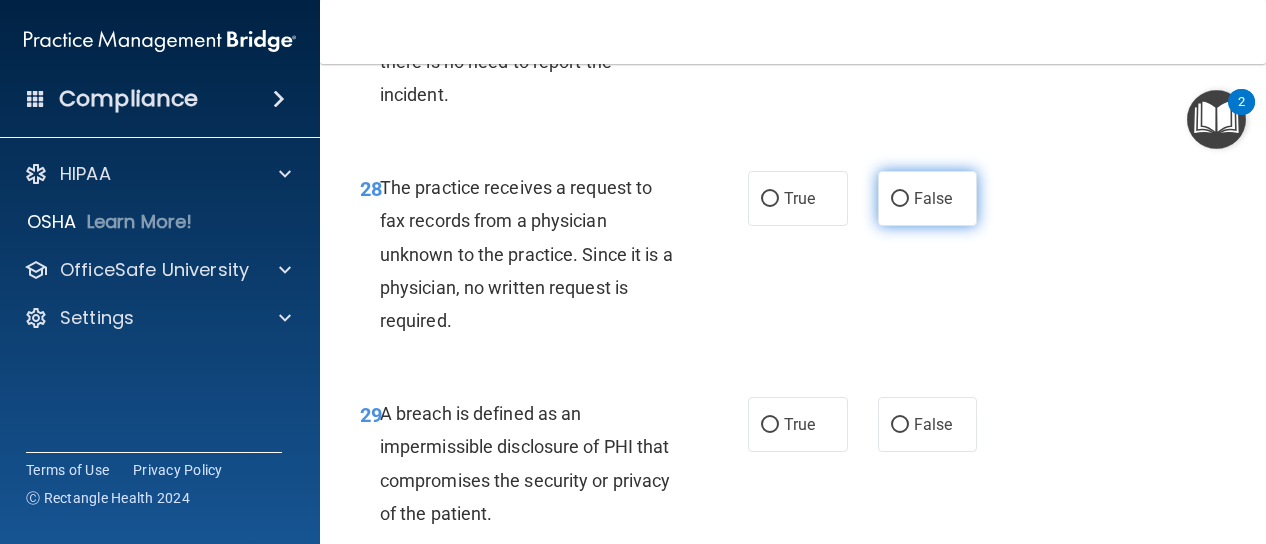 click on "False" at bounding box center (933, 198) 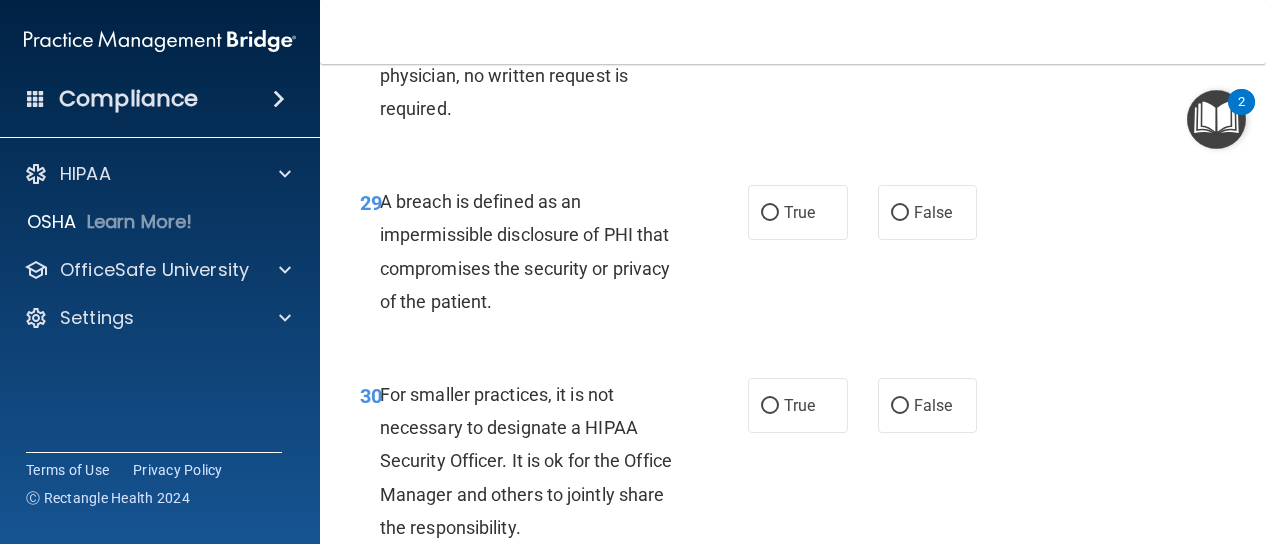 scroll, scrollTop: 5871, scrollLeft: 0, axis: vertical 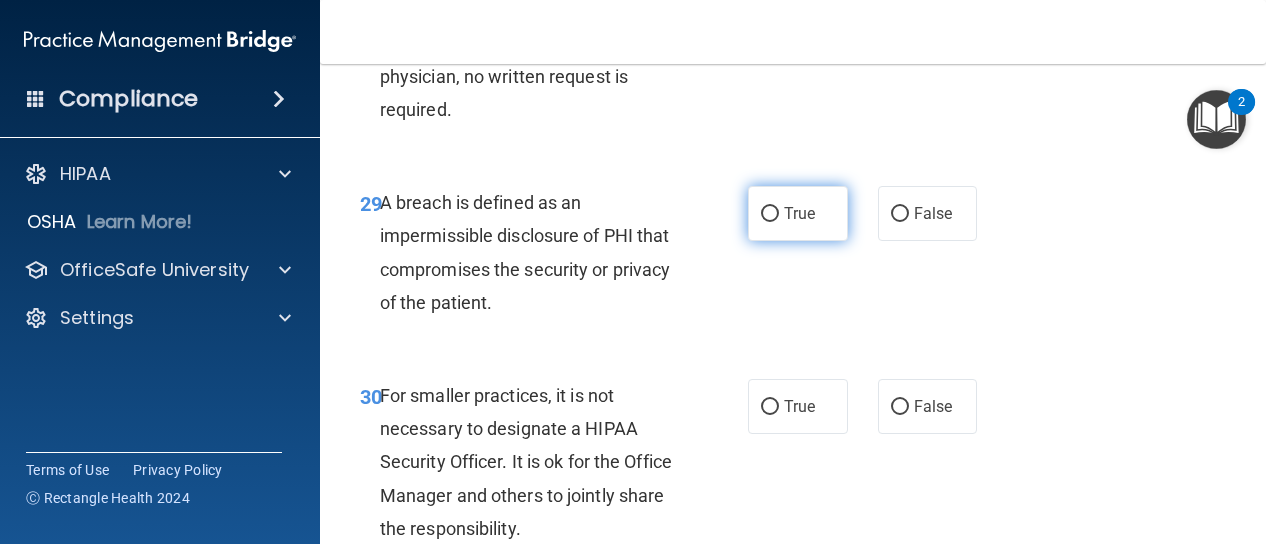 click on "True" at bounding box center (798, 213) 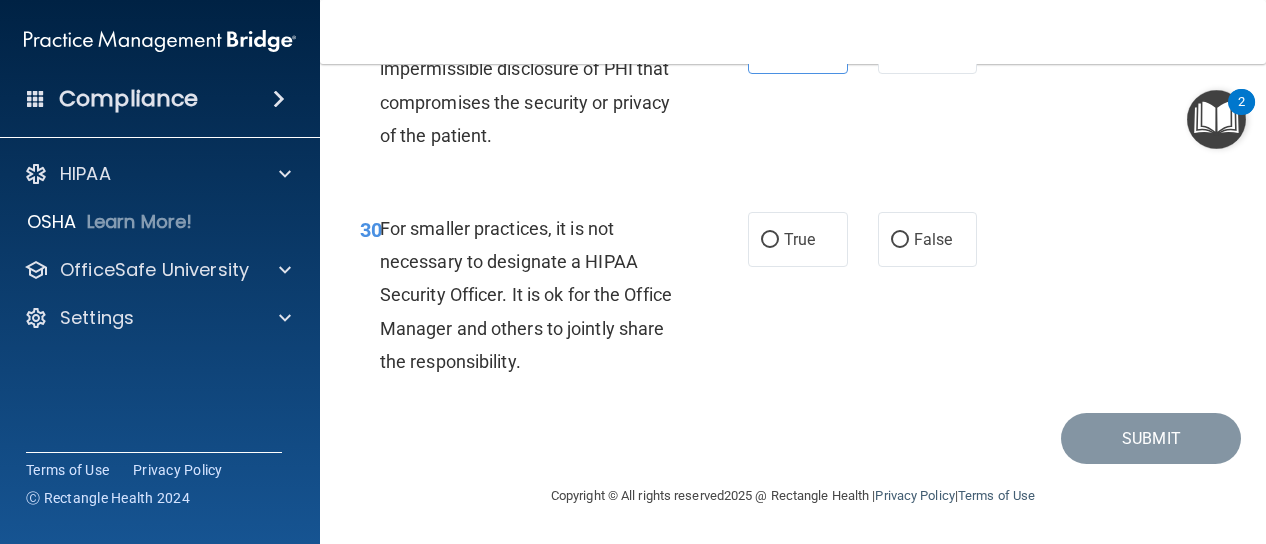 scroll, scrollTop: 6103, scrollLeft: 0, axis: vertical 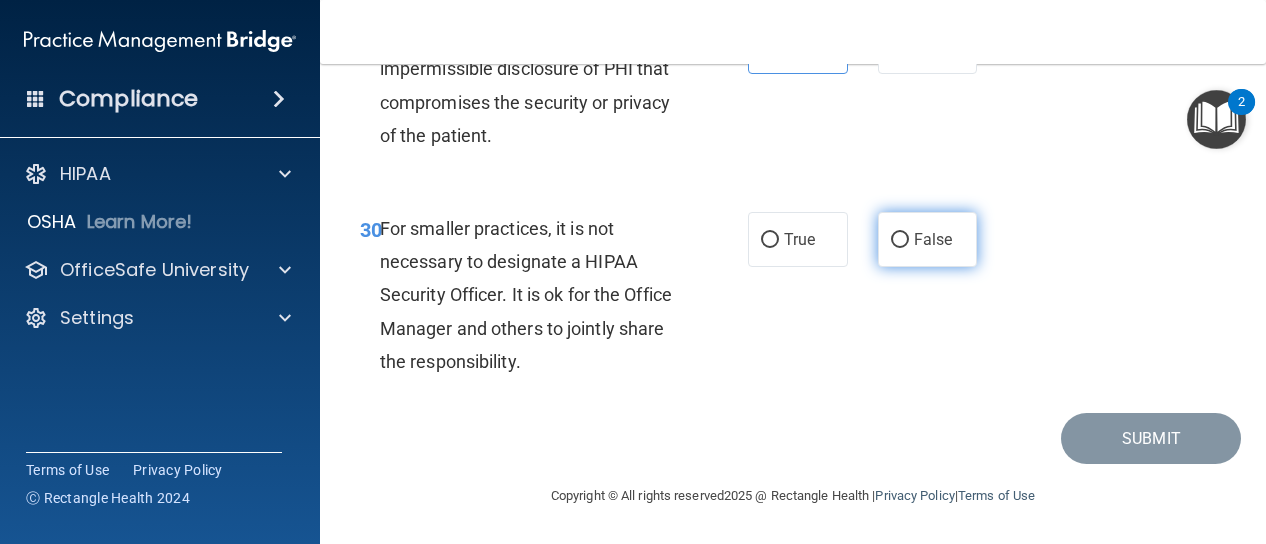 click on "False" at bounding box center [928, 239] 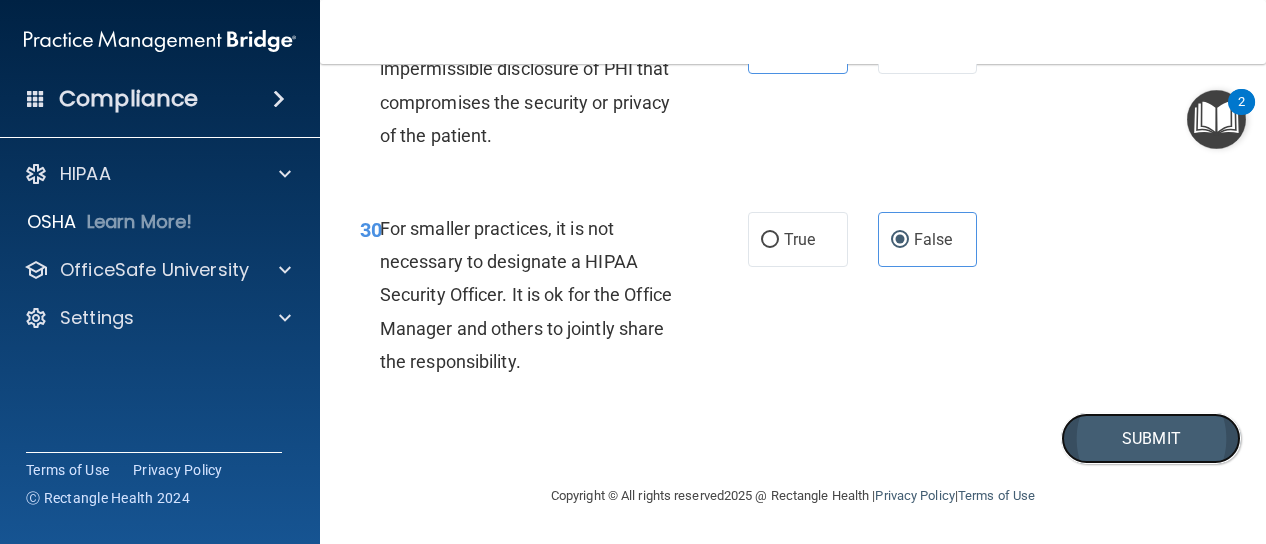 click on "Submit" at bounding box center (1151, 438) 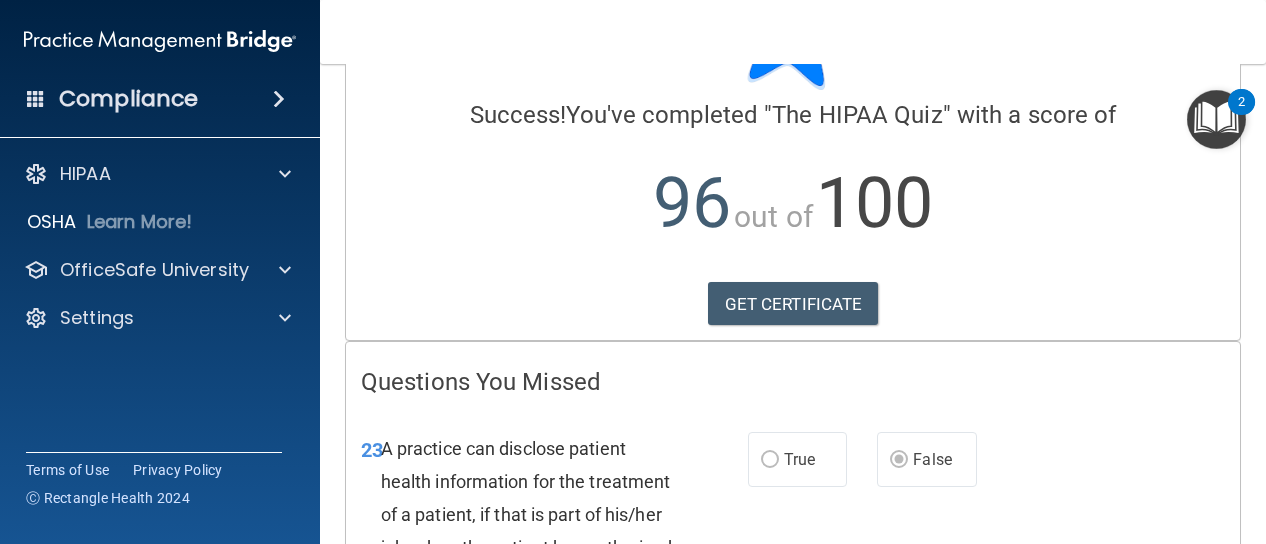 scroll, scrollTop: 127, scrollLeft: 0, axis: vertical 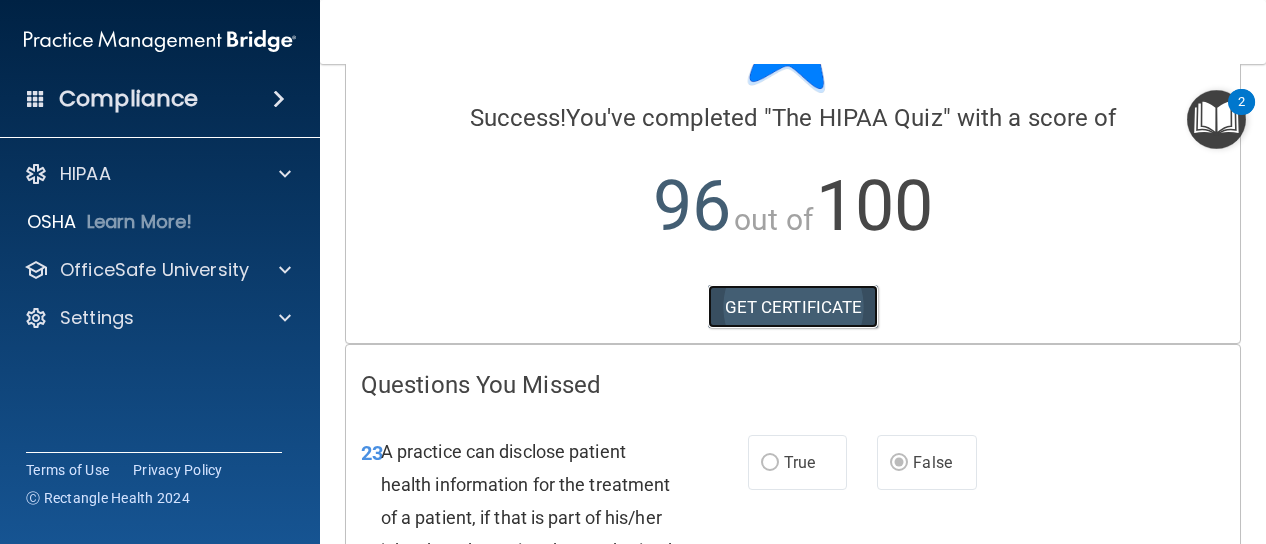 click on "GET CERTIFICATE" at bounding box center [793, 307] 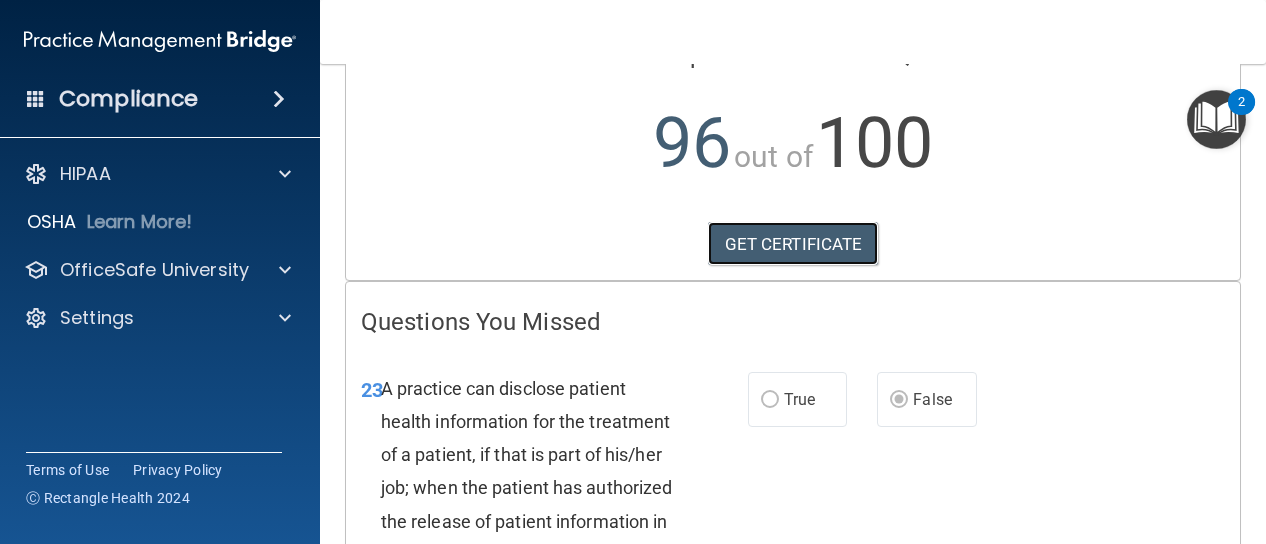 scroll, scrollTop: 0, scrollLeft: 0, axis: both 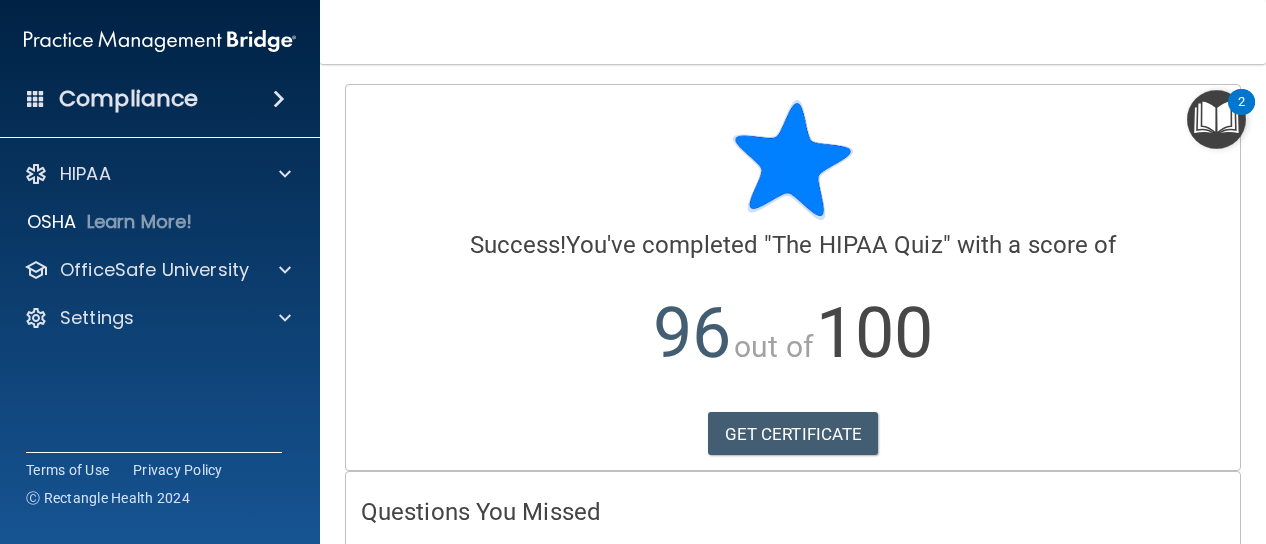 click at bounding box center [1216, 119] 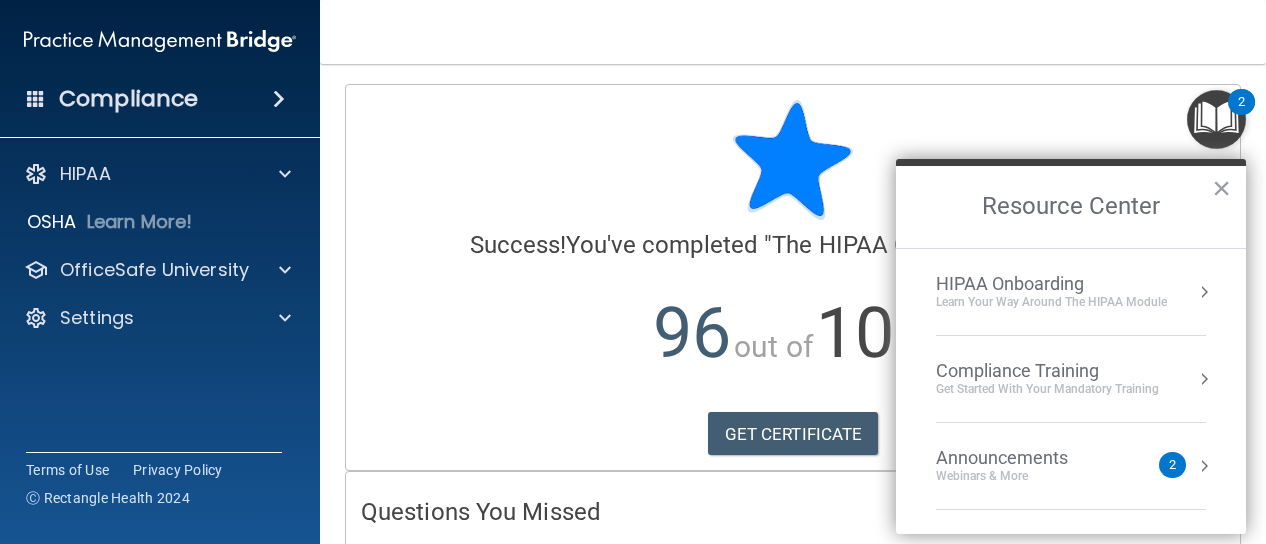 click on "HIPAA Onboarding Learn Your Way around the HIPAA module" at bounding box center [1071, 292] 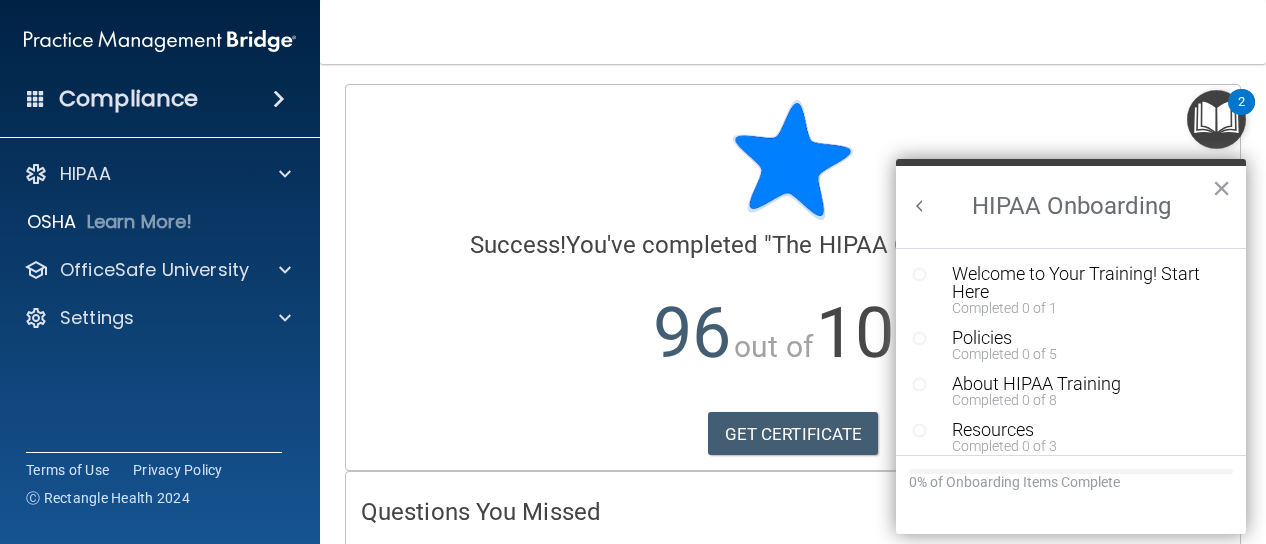 scroll, scrollTop: 0, scrollLeft: 0, axis: both 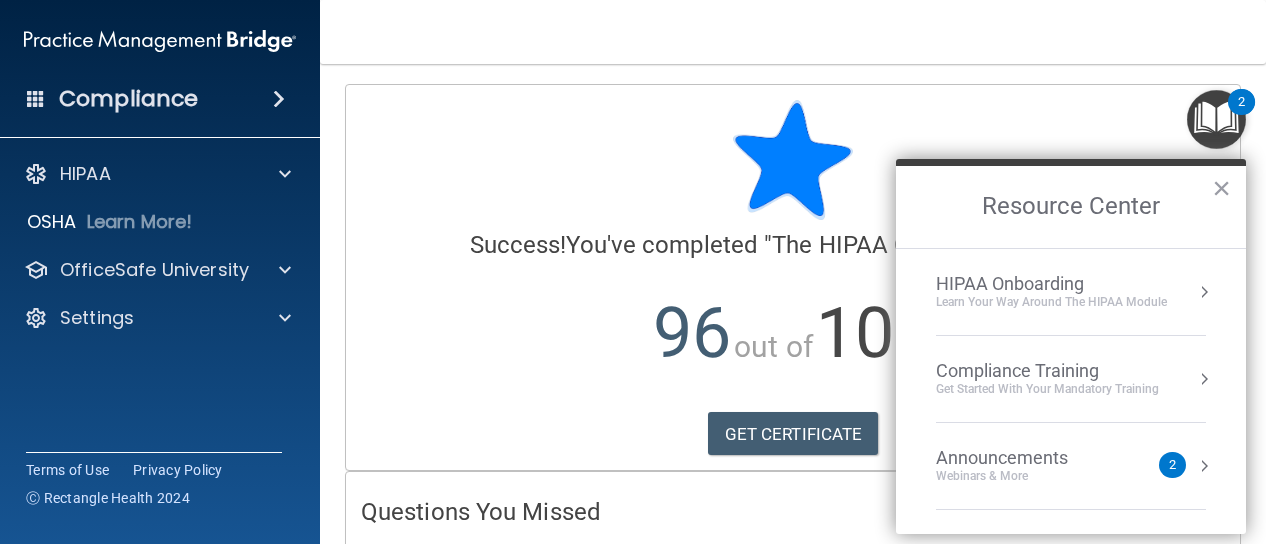 click at bounding box center (793, 160) 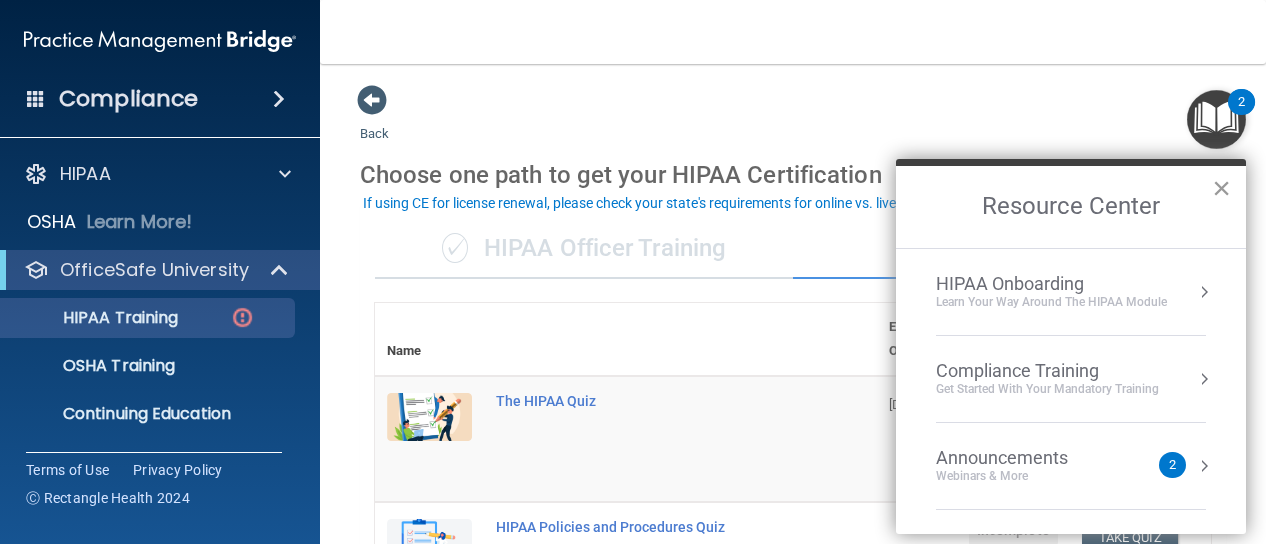 click on "×" at bounding box center (1221, 188) 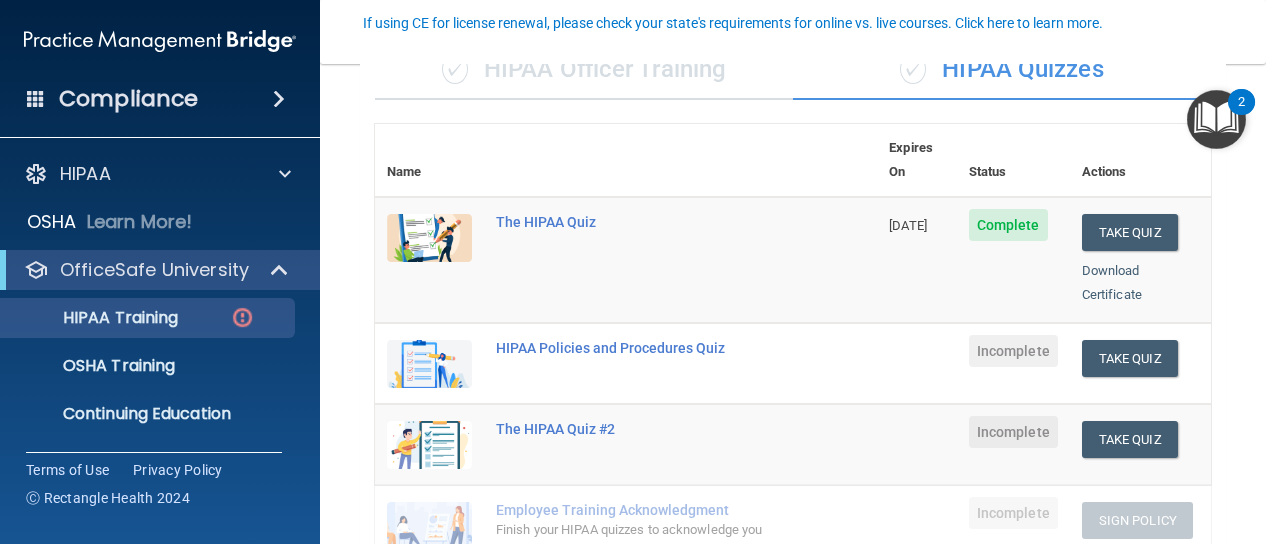 scroll, scrollTop: 180, scrollLeft: 0, axis: vertical 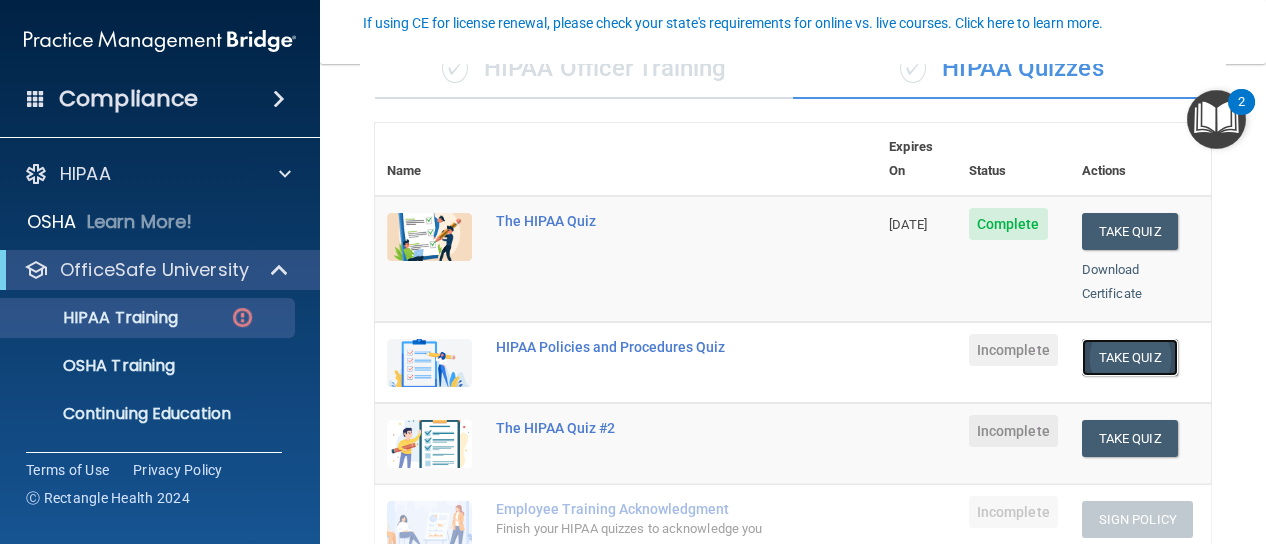 click on "Take Quiz" at bounding box center [1130, 357] 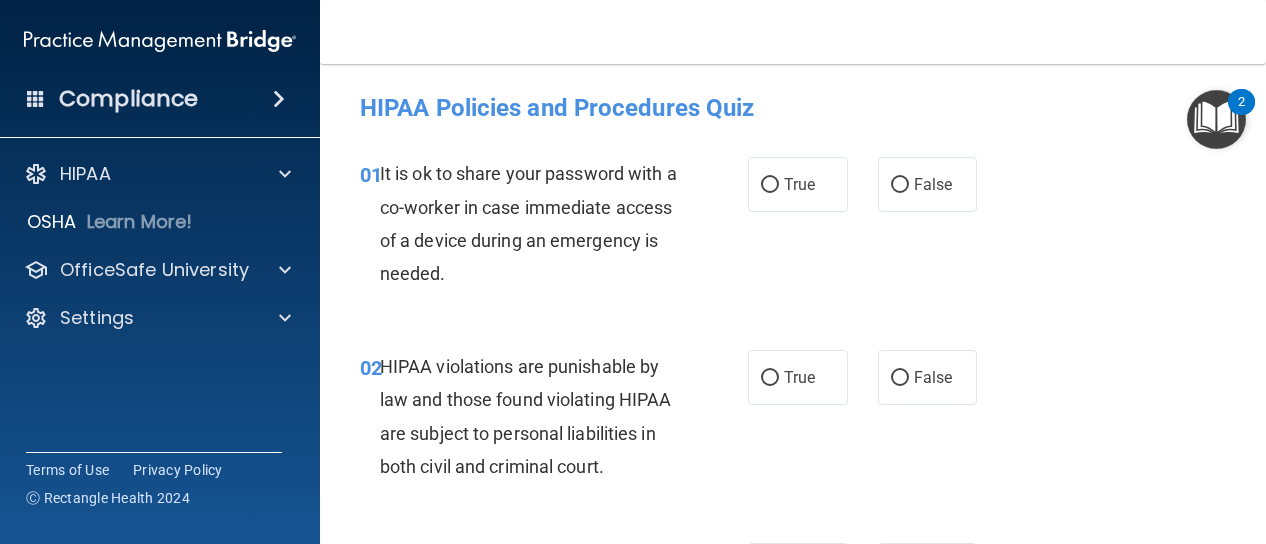 scroll, scrollTop: 4, scrollLeft: 0, axis: vertical 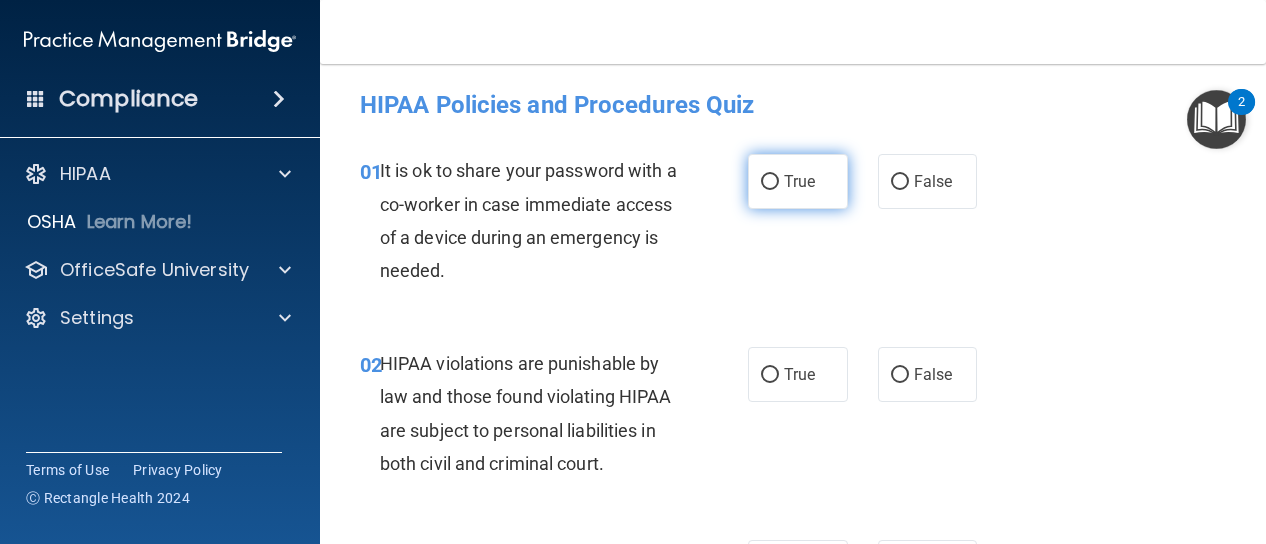 click on "True" at bounding box center (798, 181) 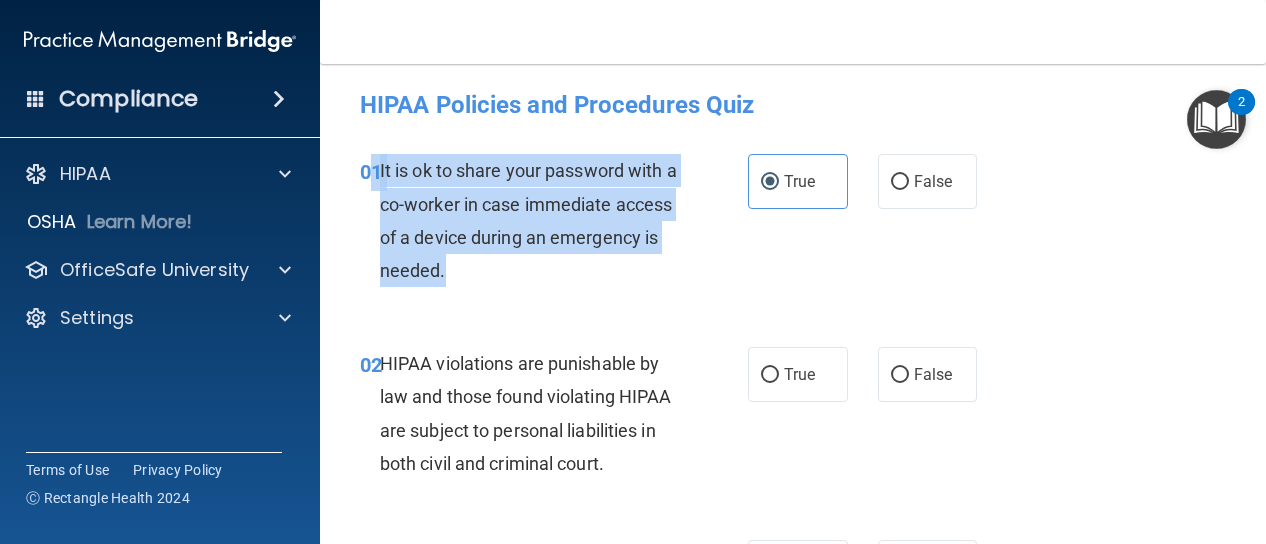 drag, startPoint x: 576, startPoint y: 269, endPoint x: 375, endPoint y: 171, distance: 223.61798 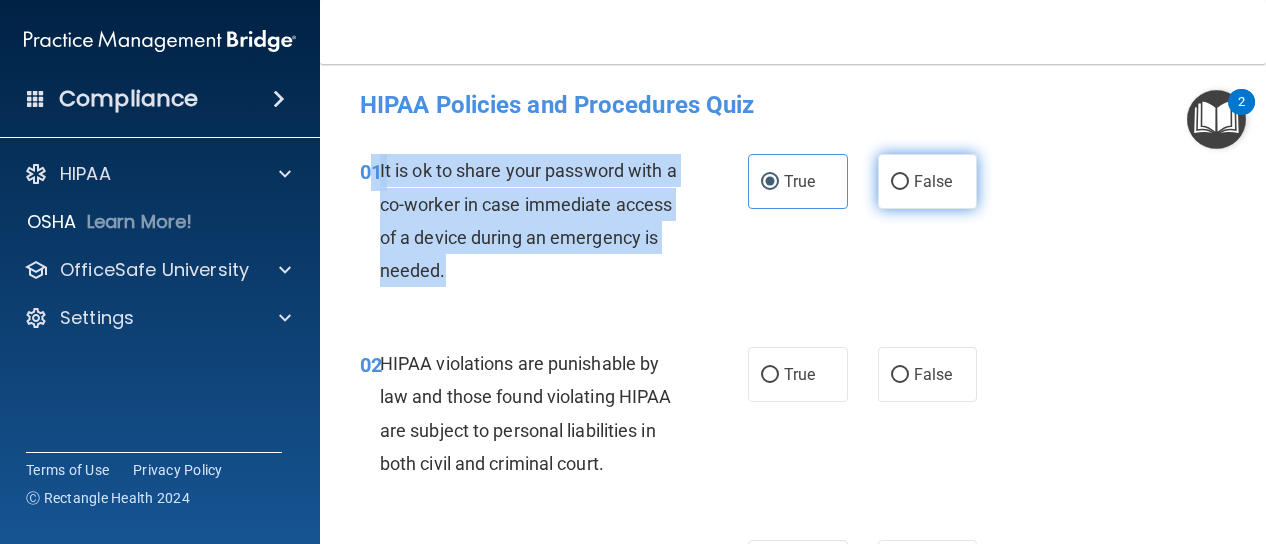 click on "False" at bounding box center [900, 182] 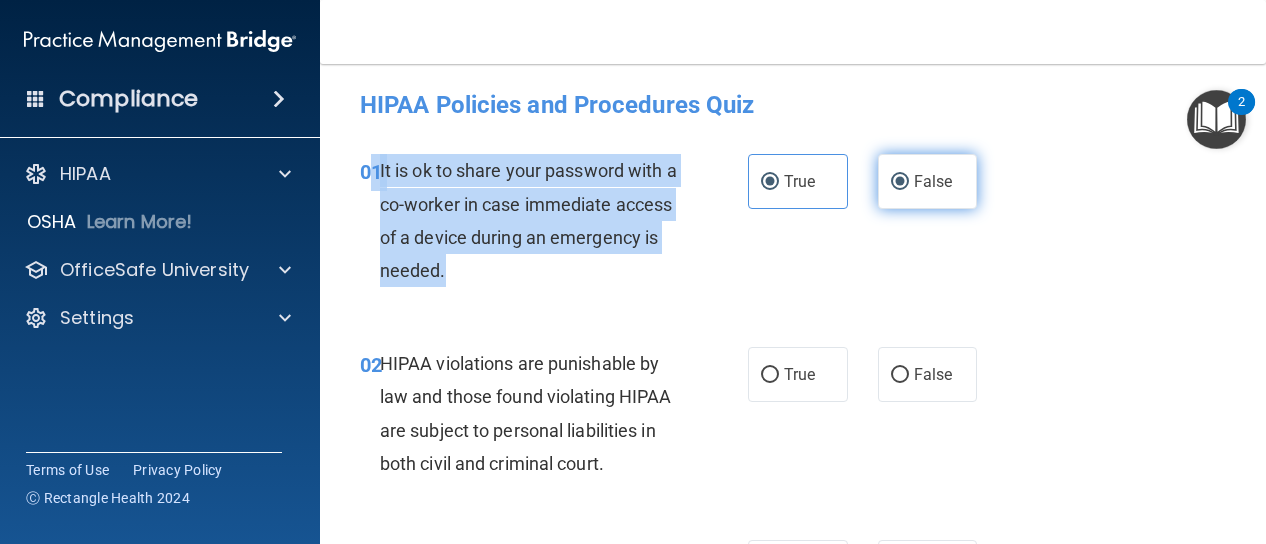 radio on "false" 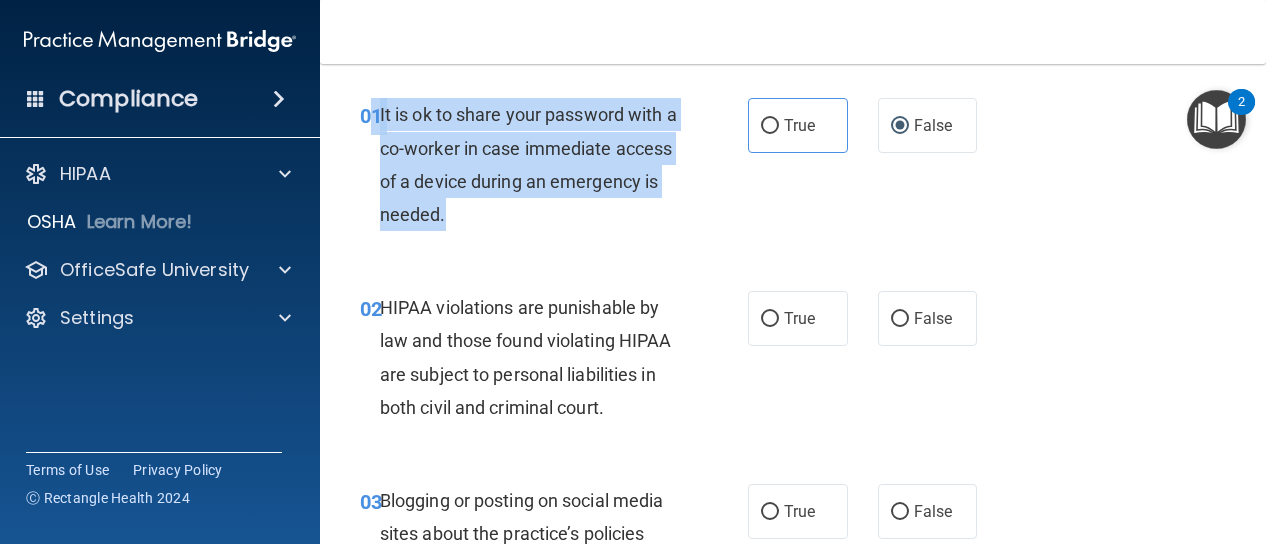 scroll, scrollTop: 73, scrollLeft: 0, axis: vertical 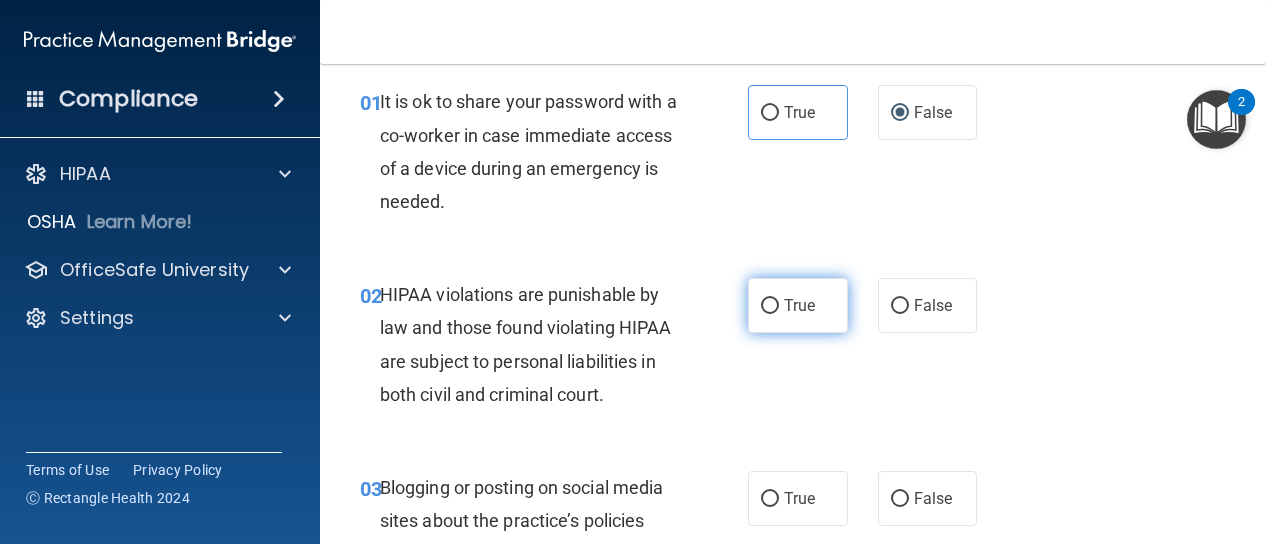 click on "True" at bounding box center (799, 305) 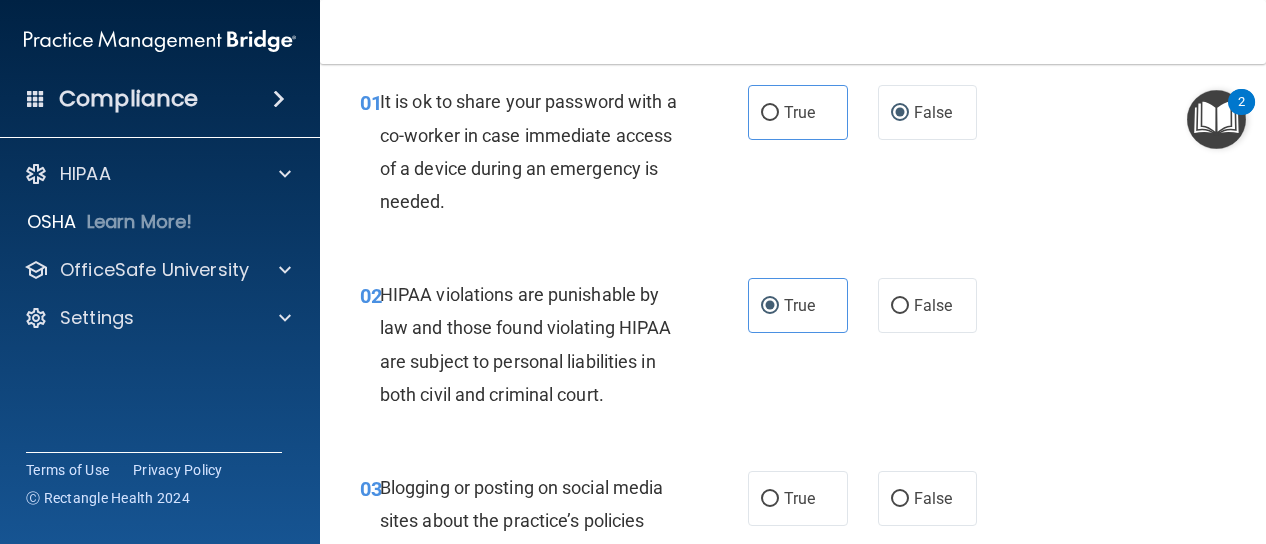click on "HIPAA violations are punishable by law and those found violating HIPAA are subject to personal liabilities in both civil and criminal court." at bounding box center (537, 344) 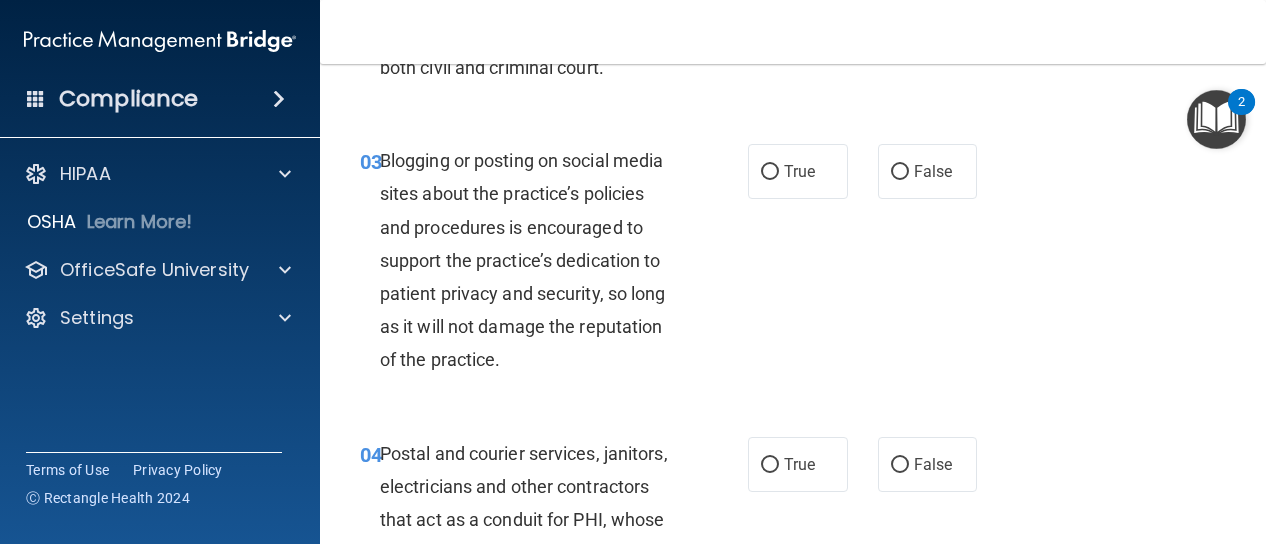 scroll, scrollTop: 401, scrollLeft: 0, axis: vertical 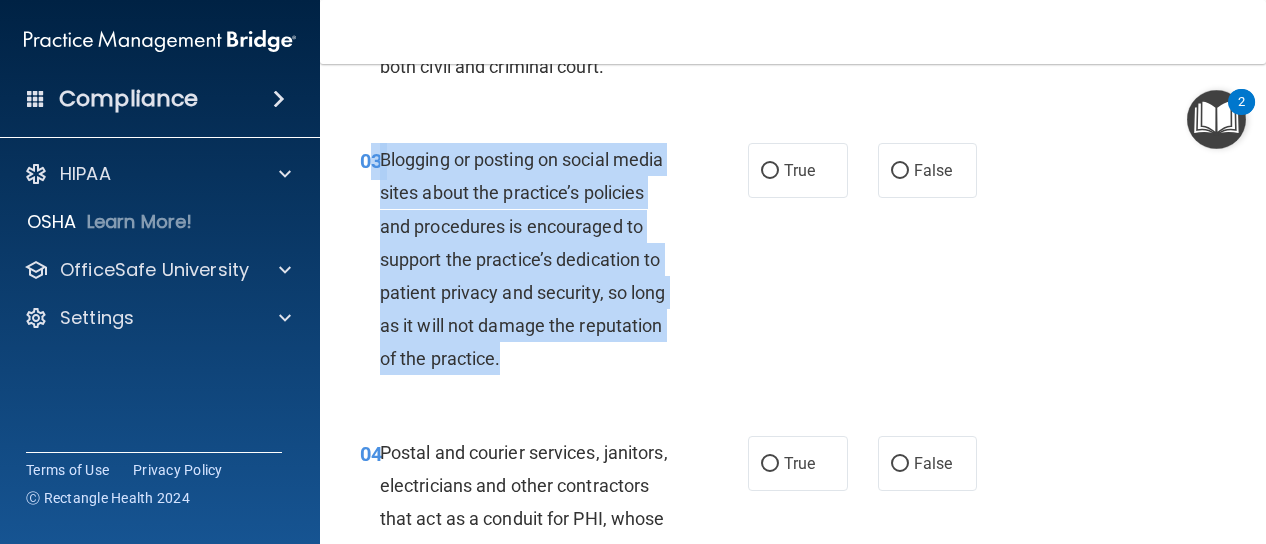 drag, startPoint x: 511, startPoint y: 399, endPoint x: 376, endPoint y: 195, distance: 244.6242 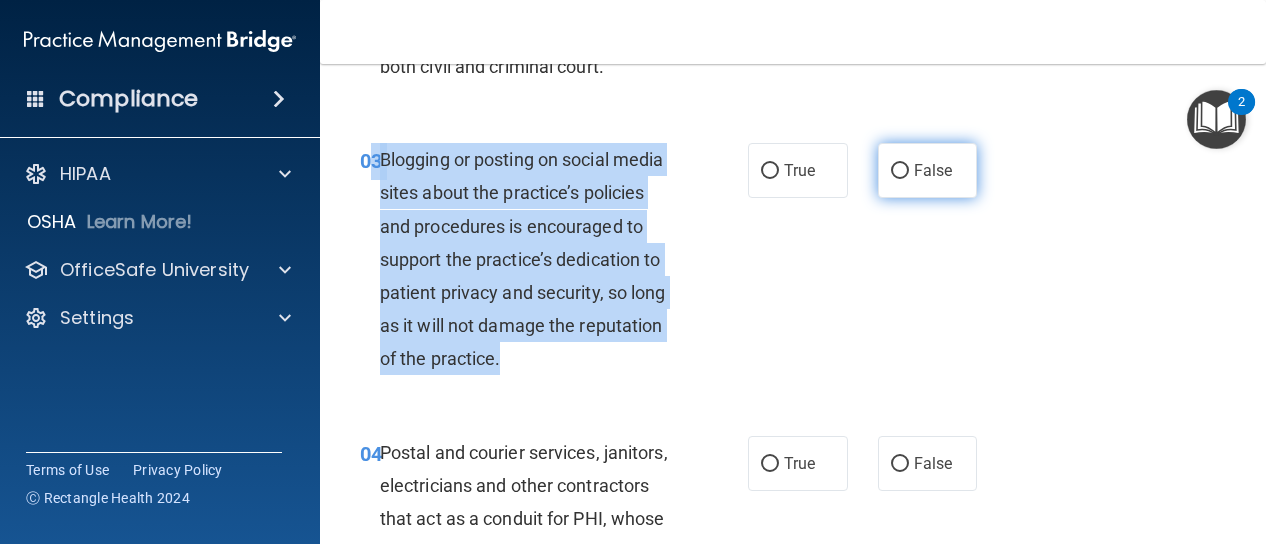 click on "False" at bounding box center (900, 171) 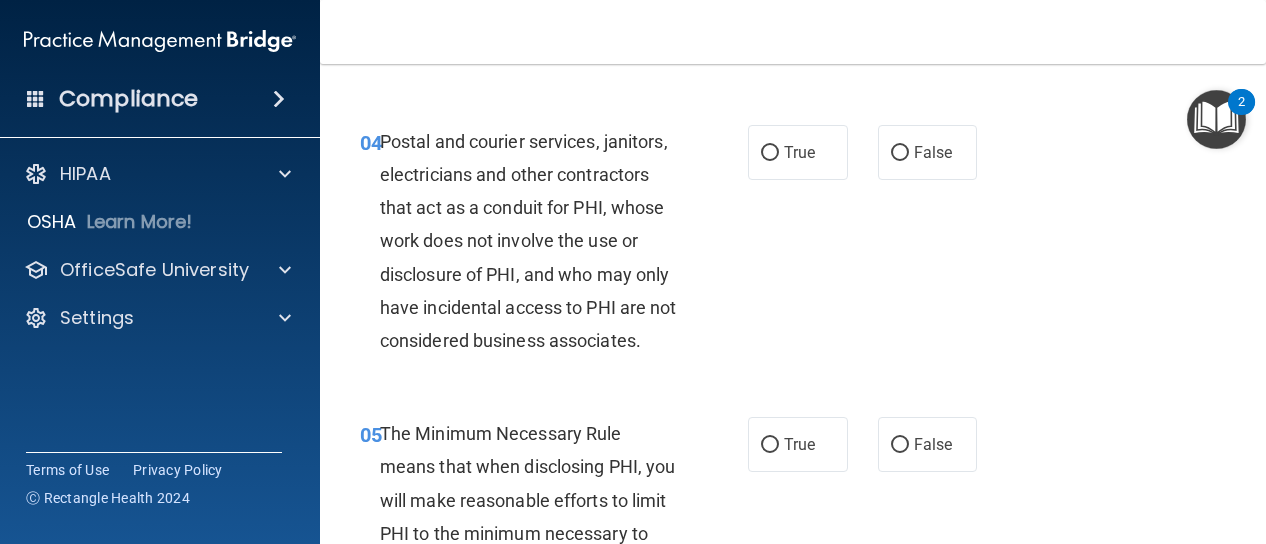 scroll, scrollTop: 709, scrollLeft: 0, axis: vertical 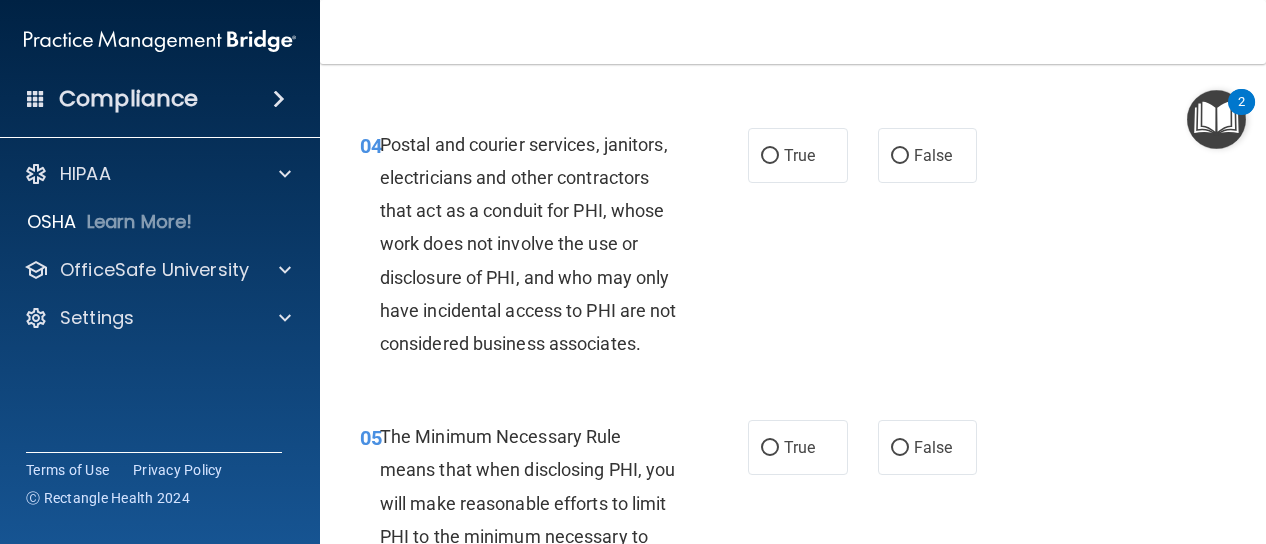 click on "04       Postal and courier services, janitors, electricians and other contractors that act as a conduit for PHI, whose work does not involve the use or disclosure of PHI, and who may only have incidental access to PHI are not considered business associates.                 True           False" at bounding box center (793, 249) 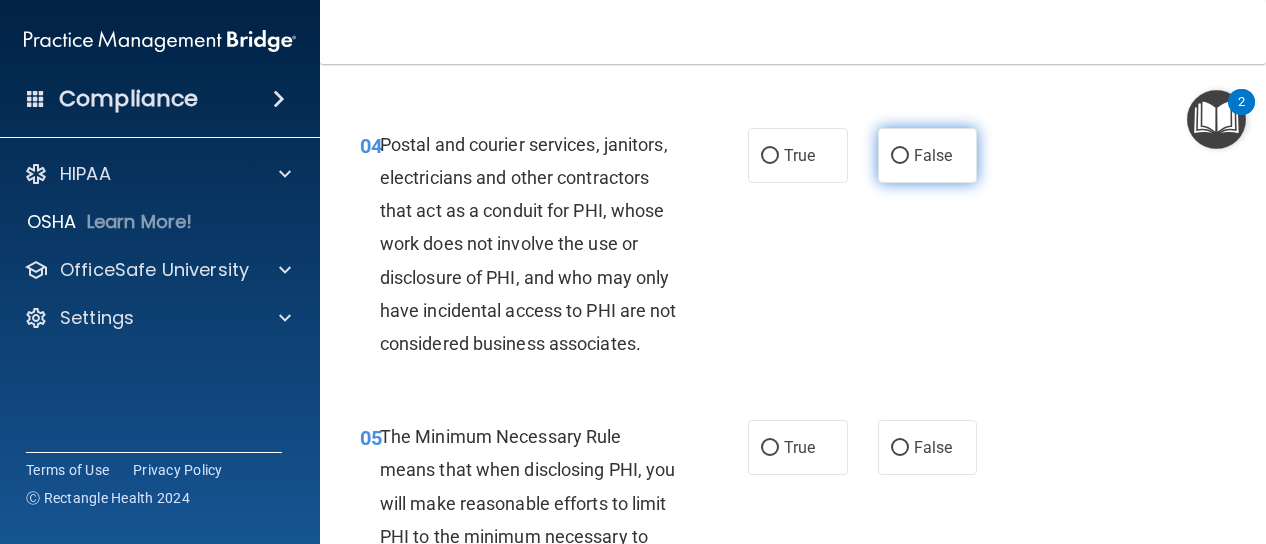 click on "False" at bounding box center [928, 155] 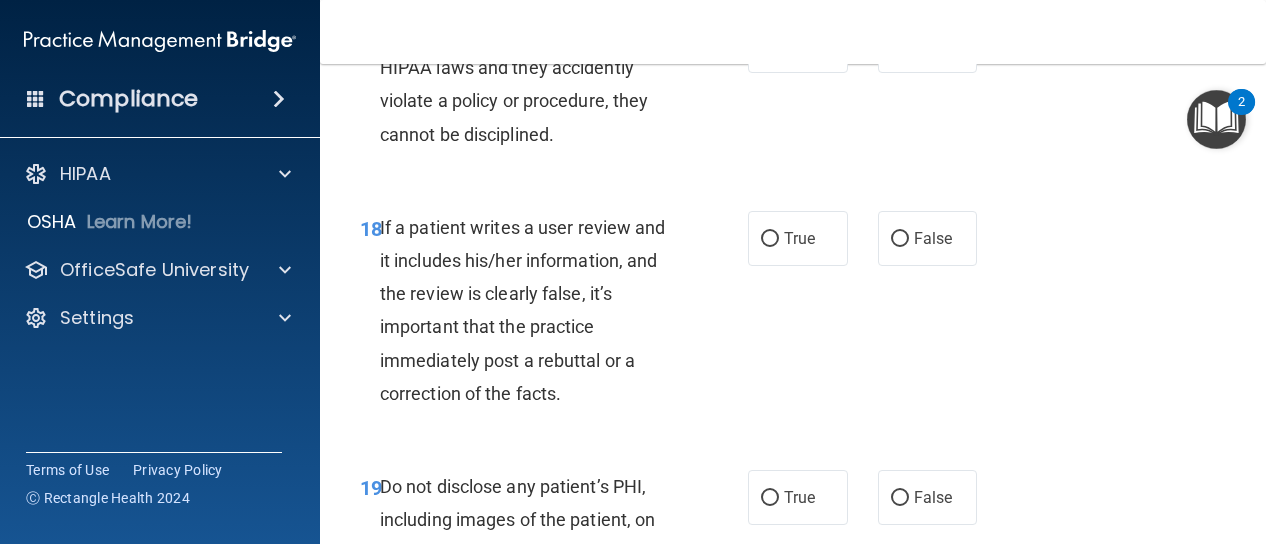 scroll, scrollTop: 4058, scrollLeft: 0, axis: vertical 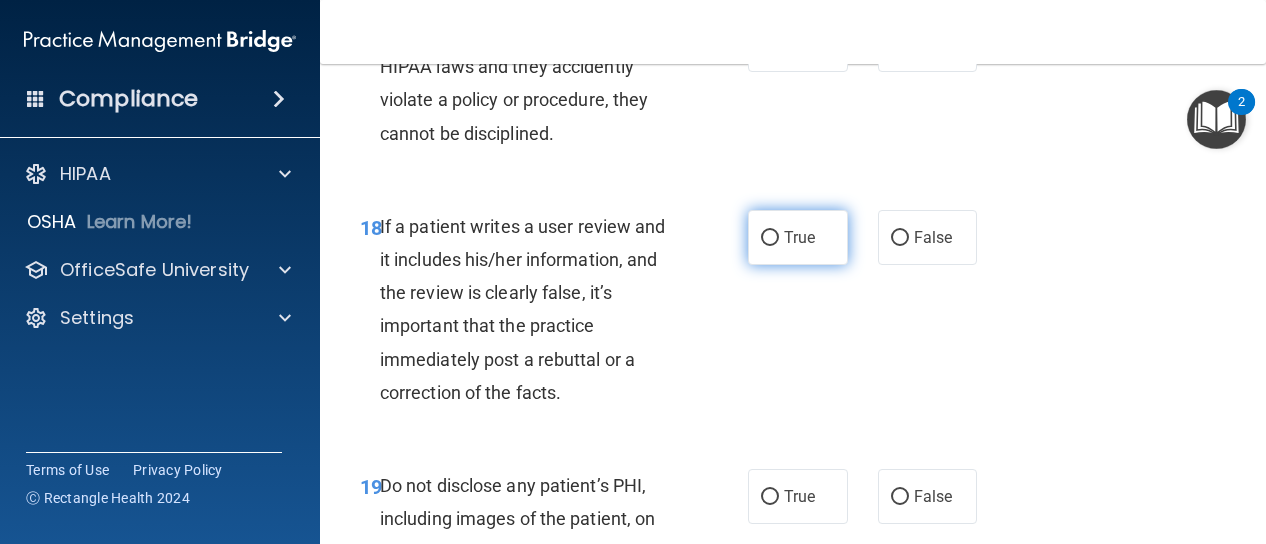 click on "True" at bounding box center (798, 237) 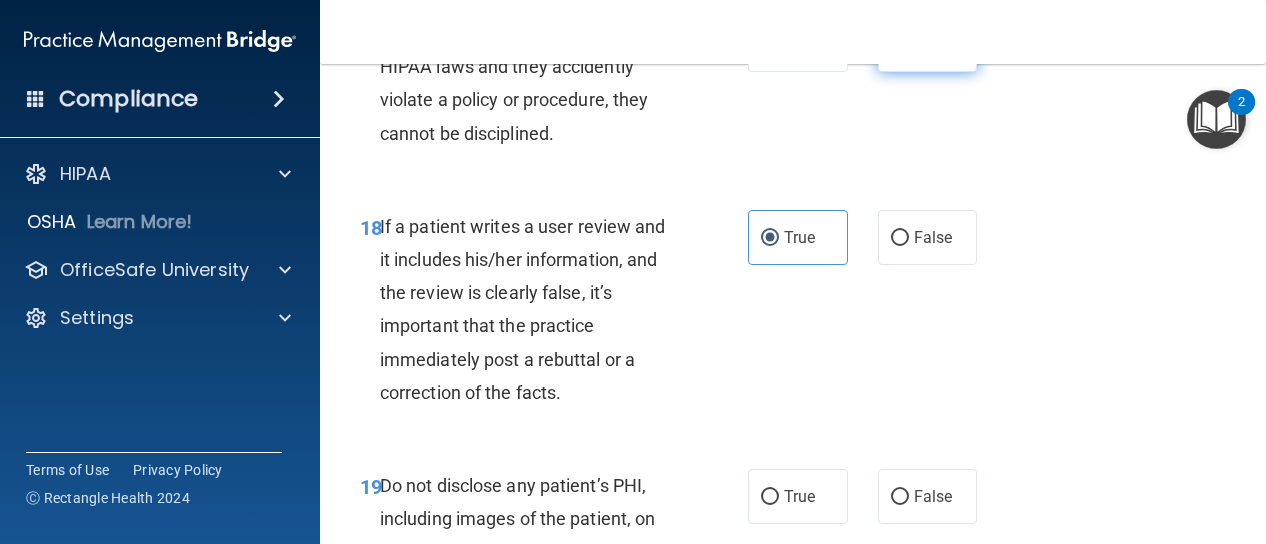 click on "False" at bounding box center (900, 45) 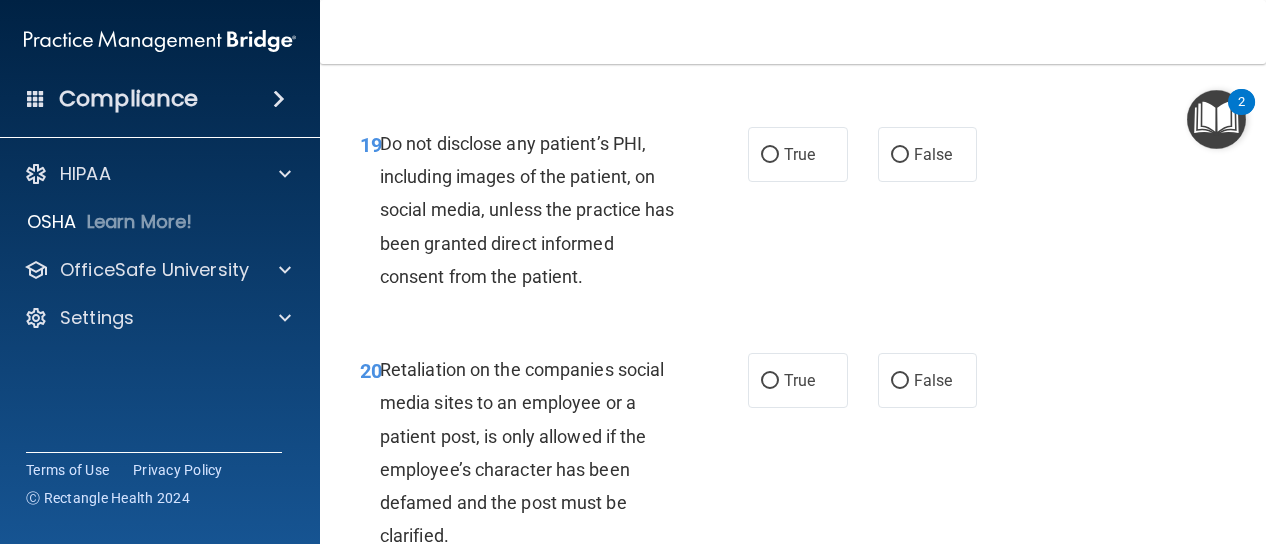 scroll, scrollTop: 4429, scrollLeft: 0, axis: vertical 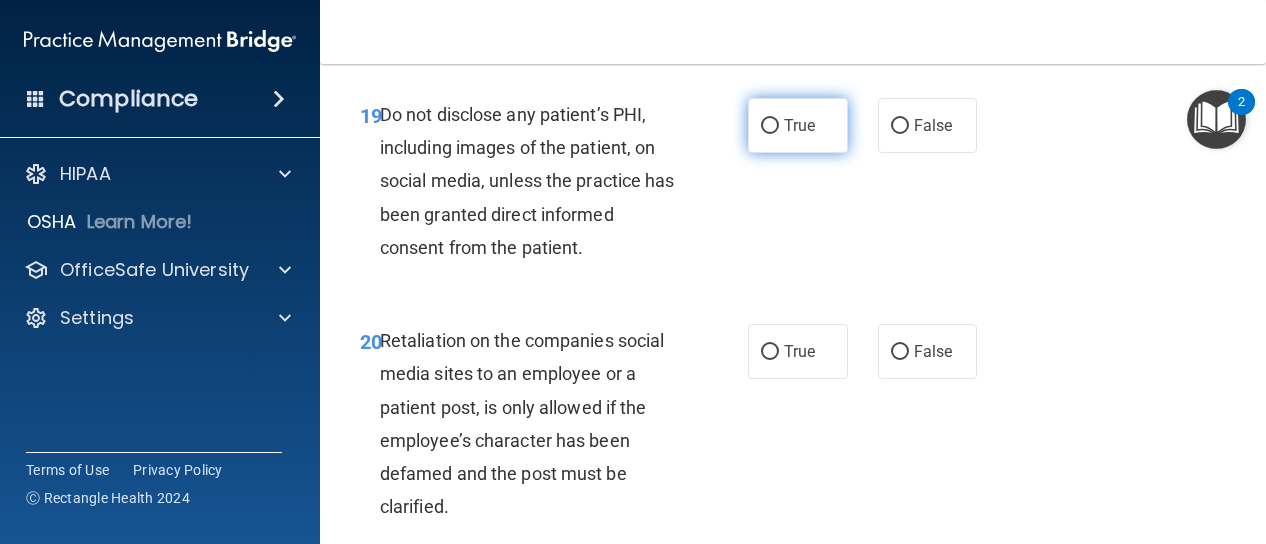 click on "True" at bounding box center [770, 126] 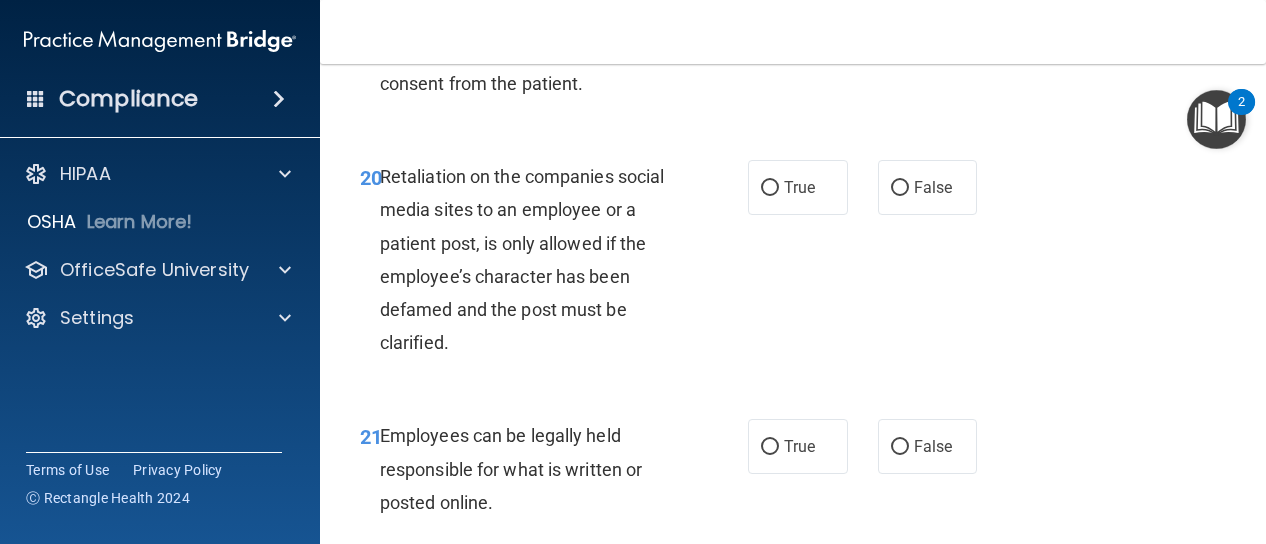 scroll, scrollTop: 4594, scrollLeft: 0, axis: vertical 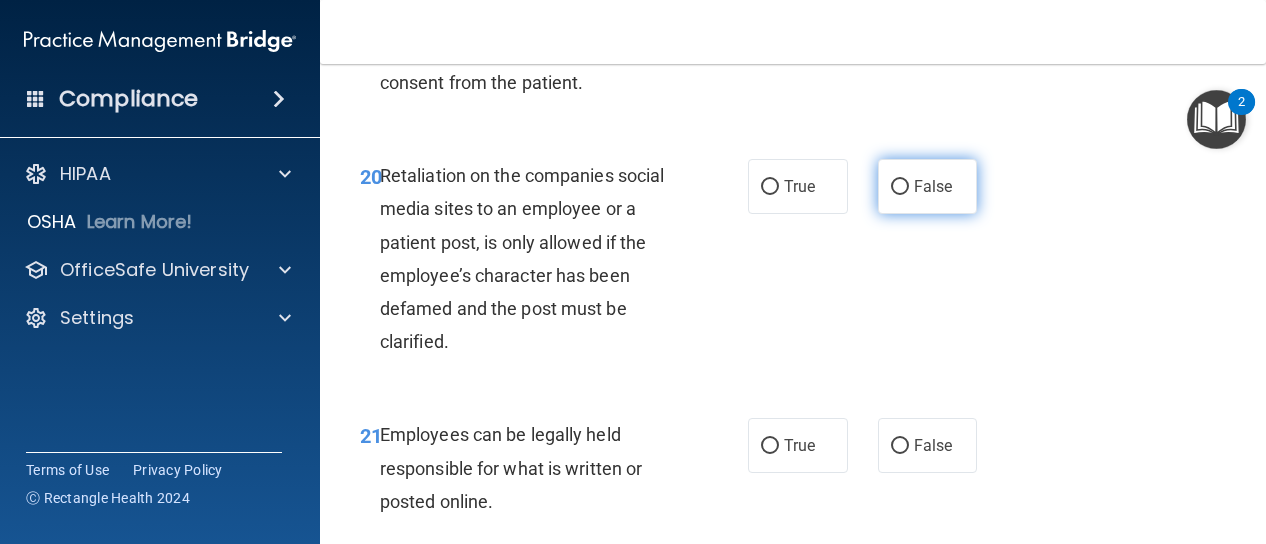 click on "False" at bounding box center (933, 186) 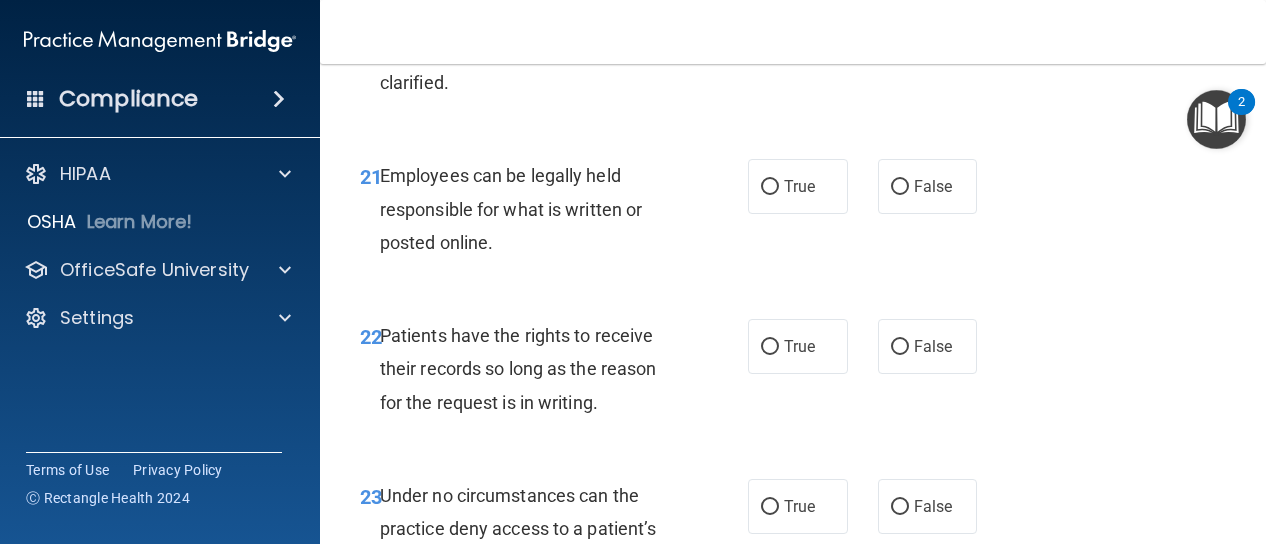 scroll, scrollTop: 4852, scrollLeft: 0, axis: vertical 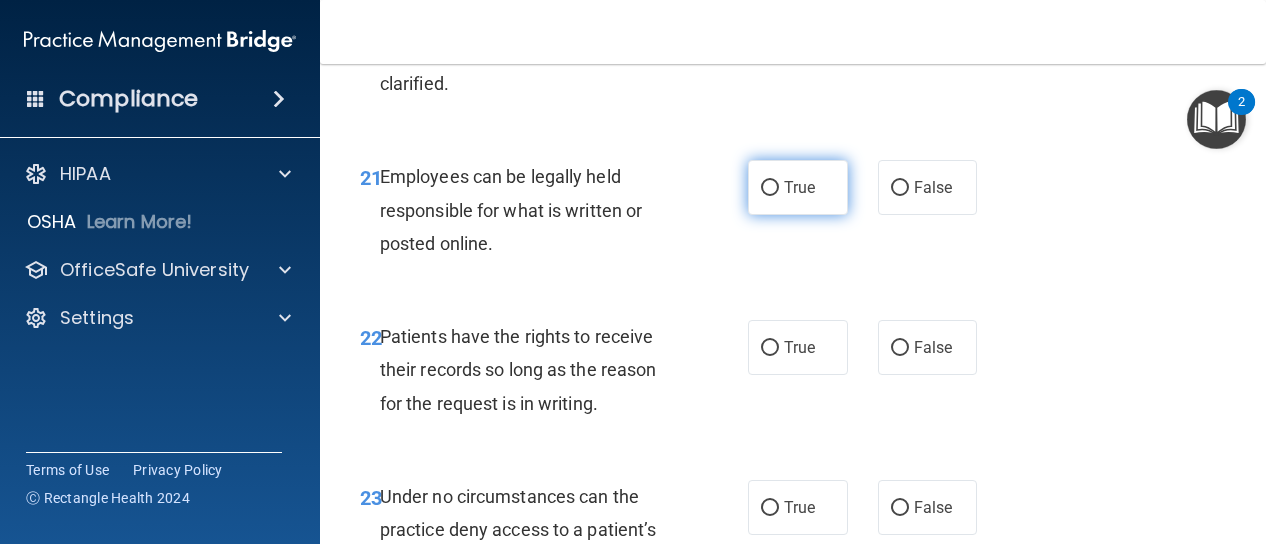 click on "True" at bounding box center (798, 187) 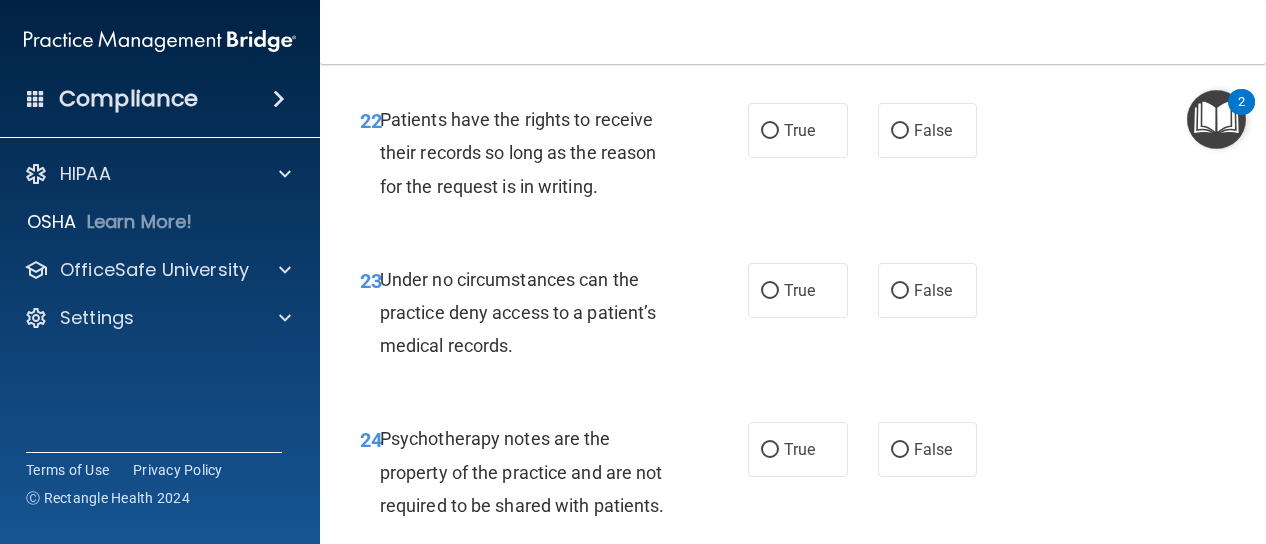 scroll, scrollTop: 5068, scrollLeft: 0, axis: vertical 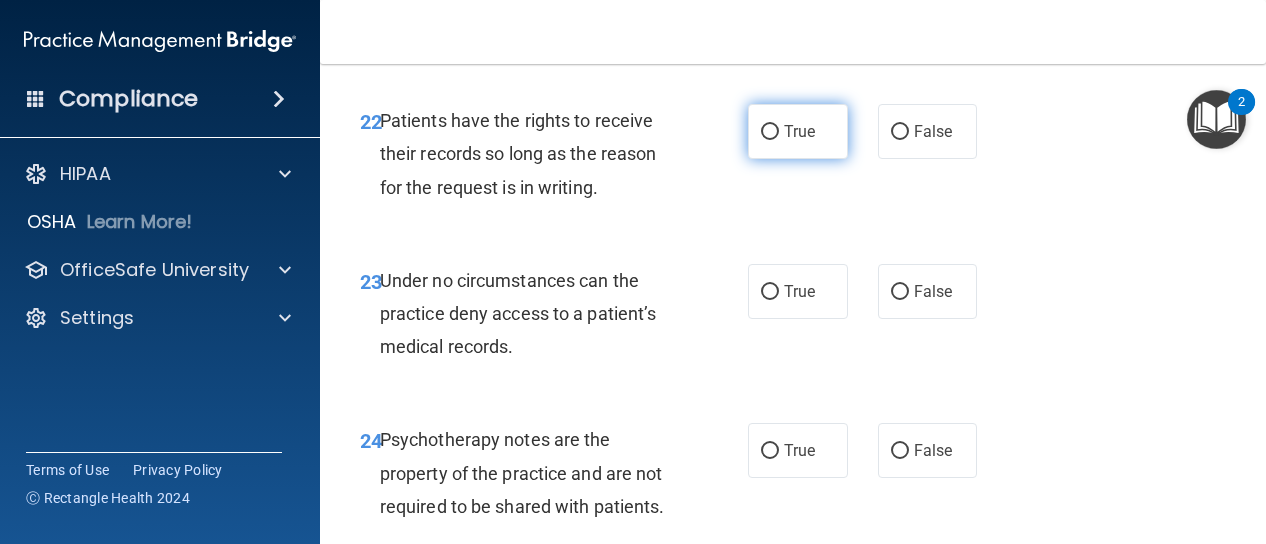 click on "True" at bounding box center [798, 131] 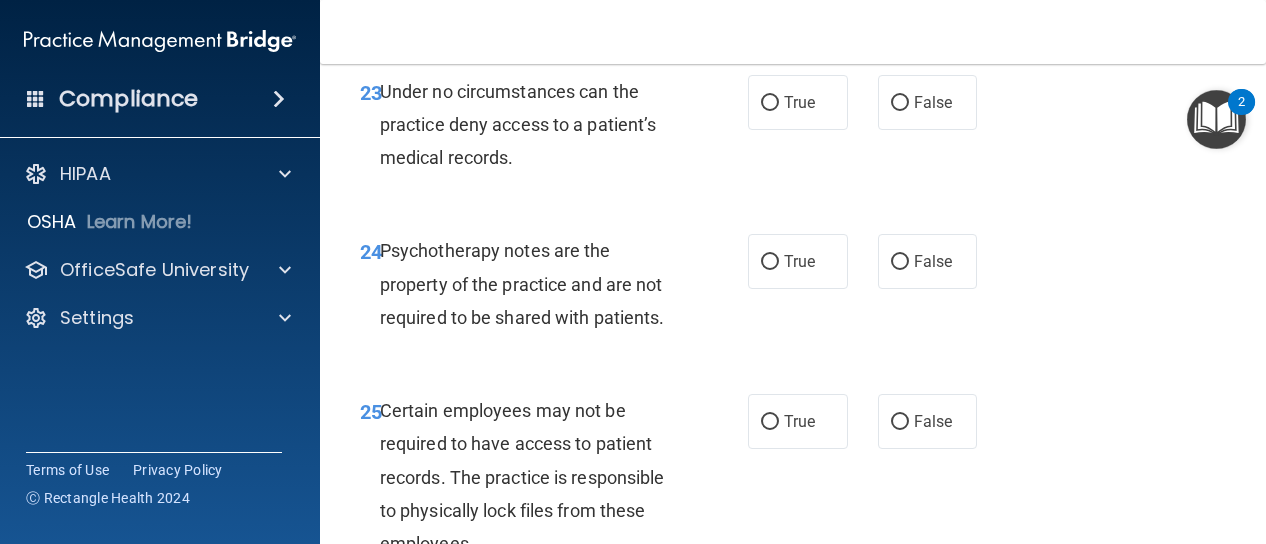 scroll, scrollTop: 5256, scrollLeft: 0, axis: vertical 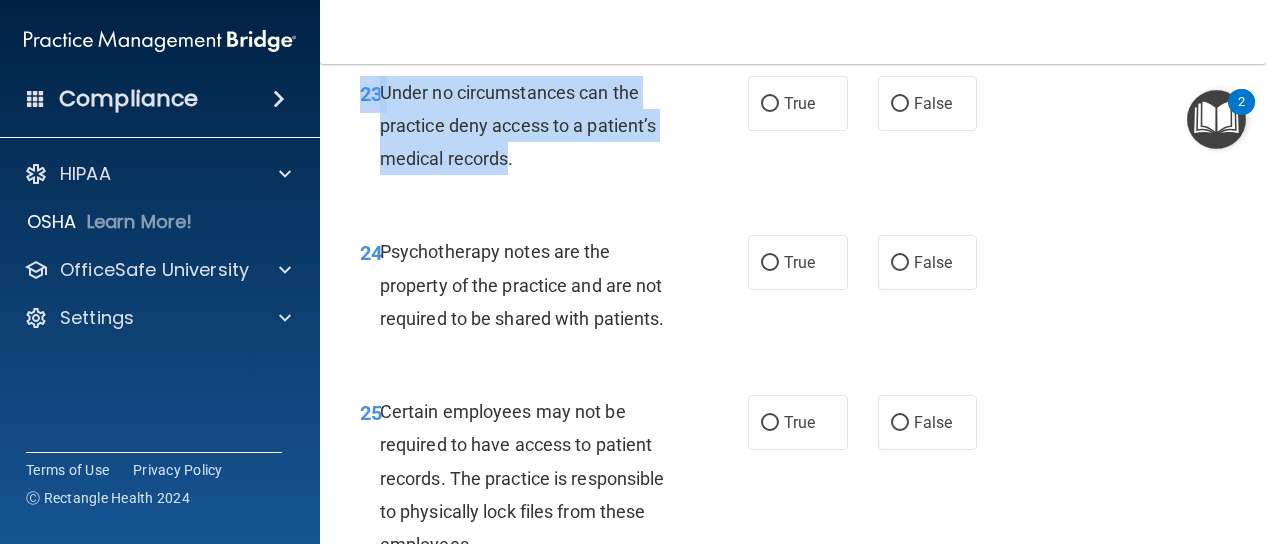 drag, startPoint x: 510, startPoint y: 265, endPoint x: 359, endPoint y: 185, distance: 170.883 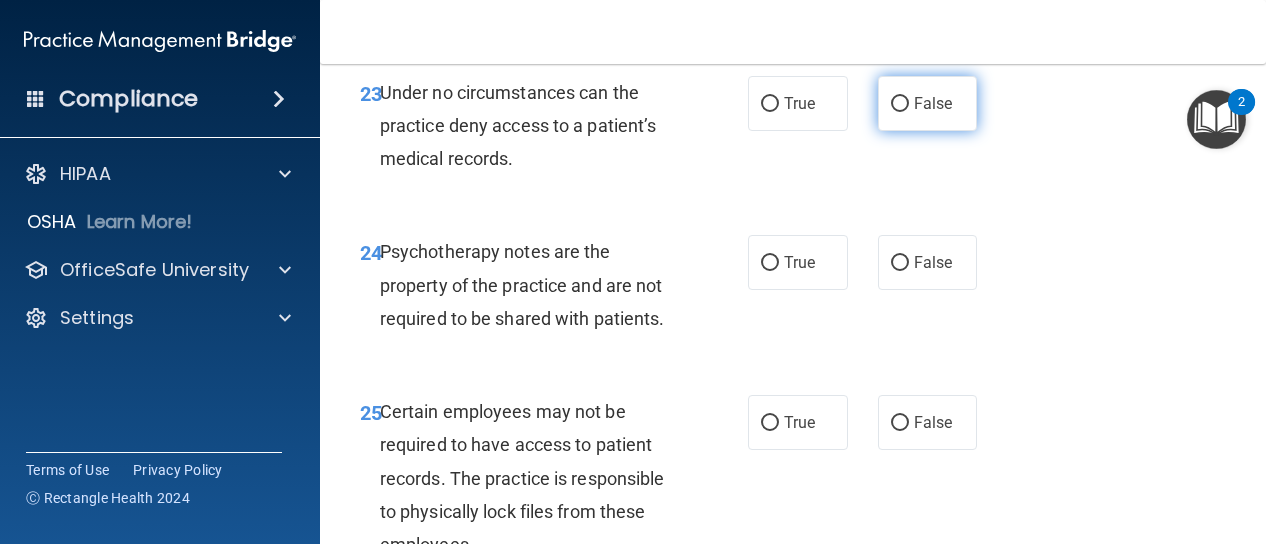click on "False" at bounding box center (933, 103) 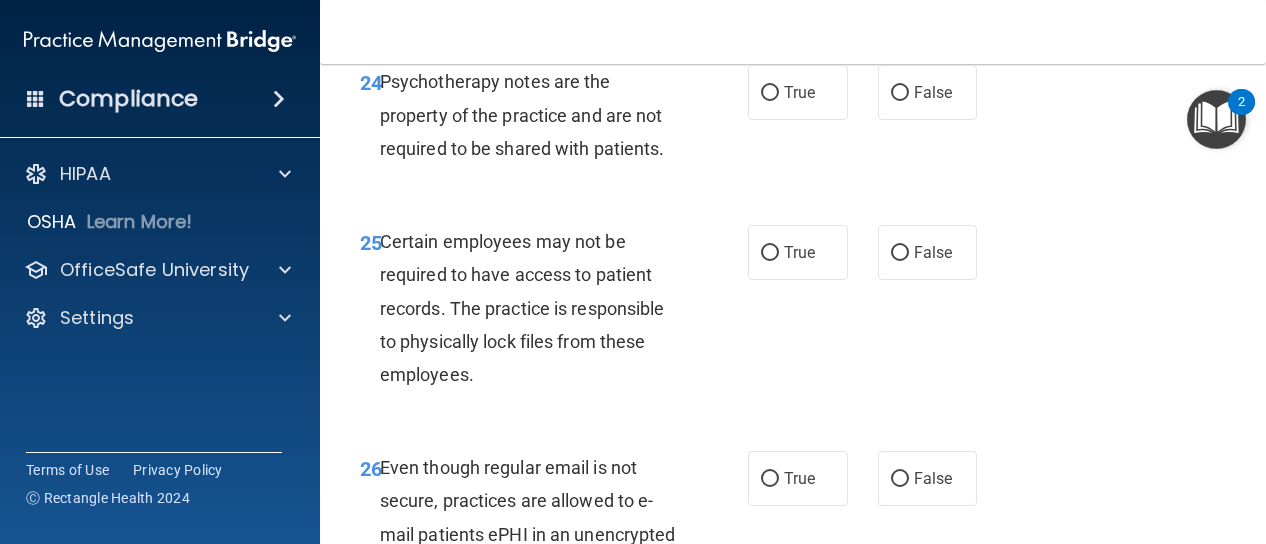 scroll, scrollTop: 5470, scrollLeft: 0, axis: vertical 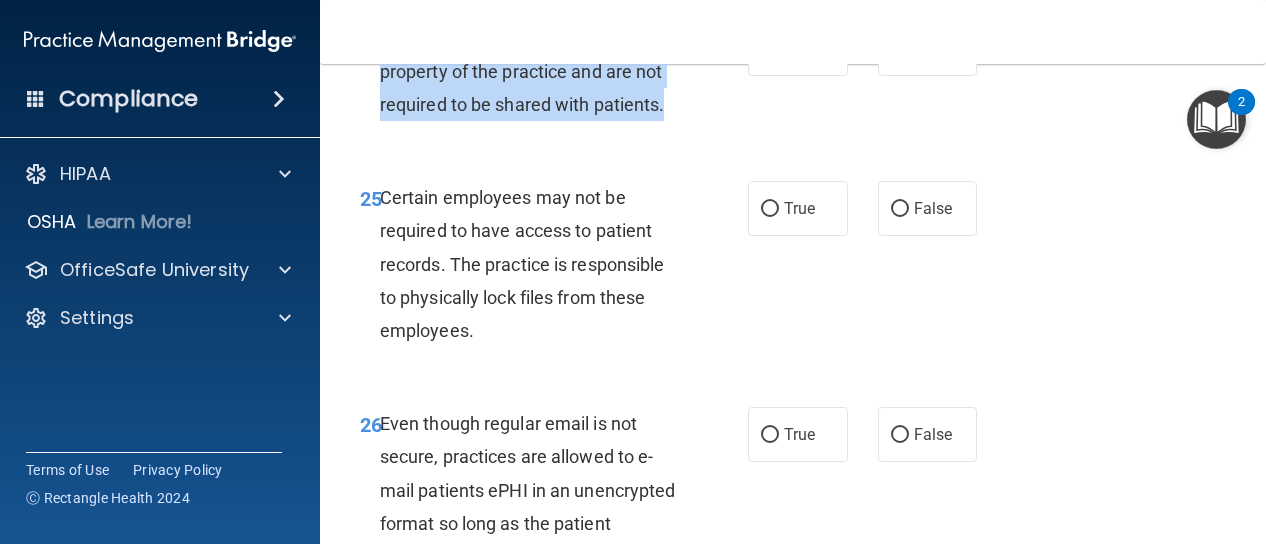 drag, startPoint x: 684, startPoint y: 201, endPoint x: 359, endPoint y: 117, distance: 335.6799 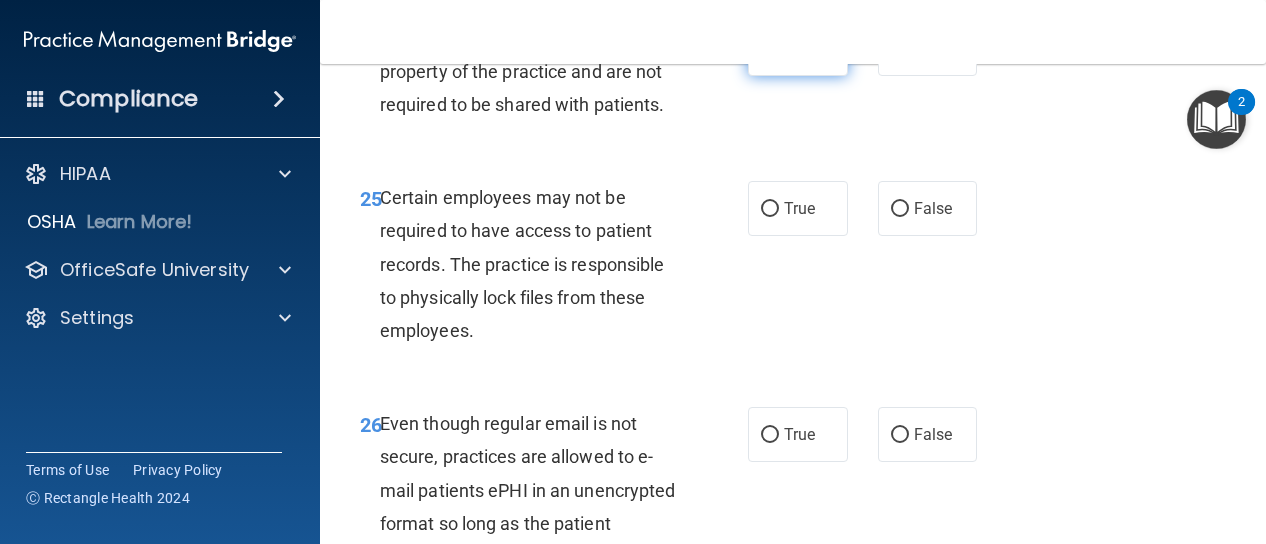 click on "True" at bounding box center (798, 48) 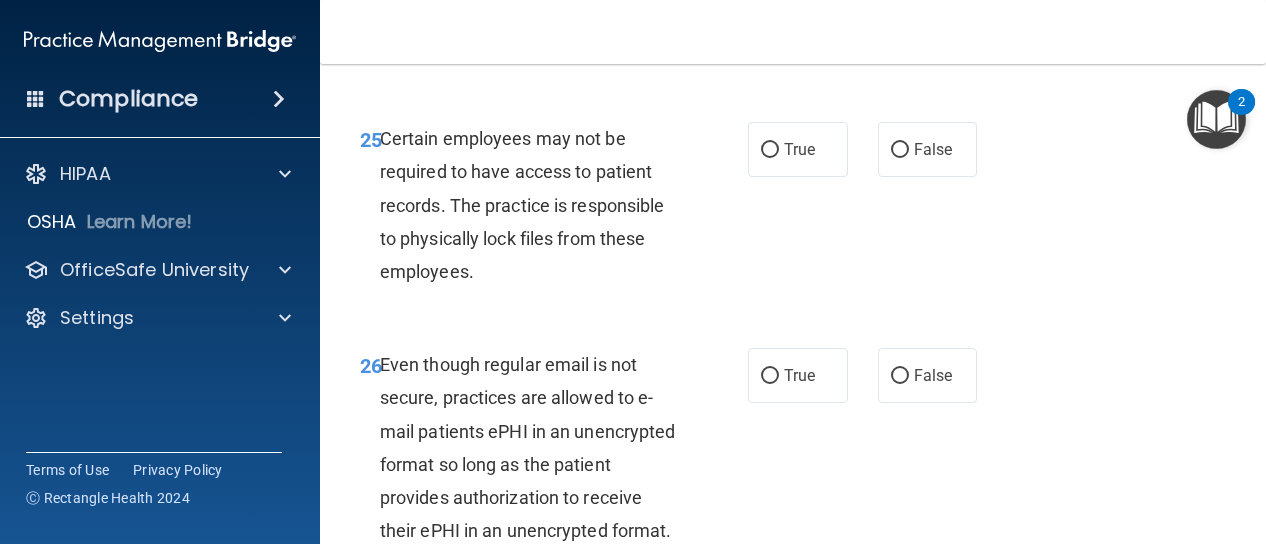 scroll, scrollTop: 5530, scrollLeft: 0, axis: vertical 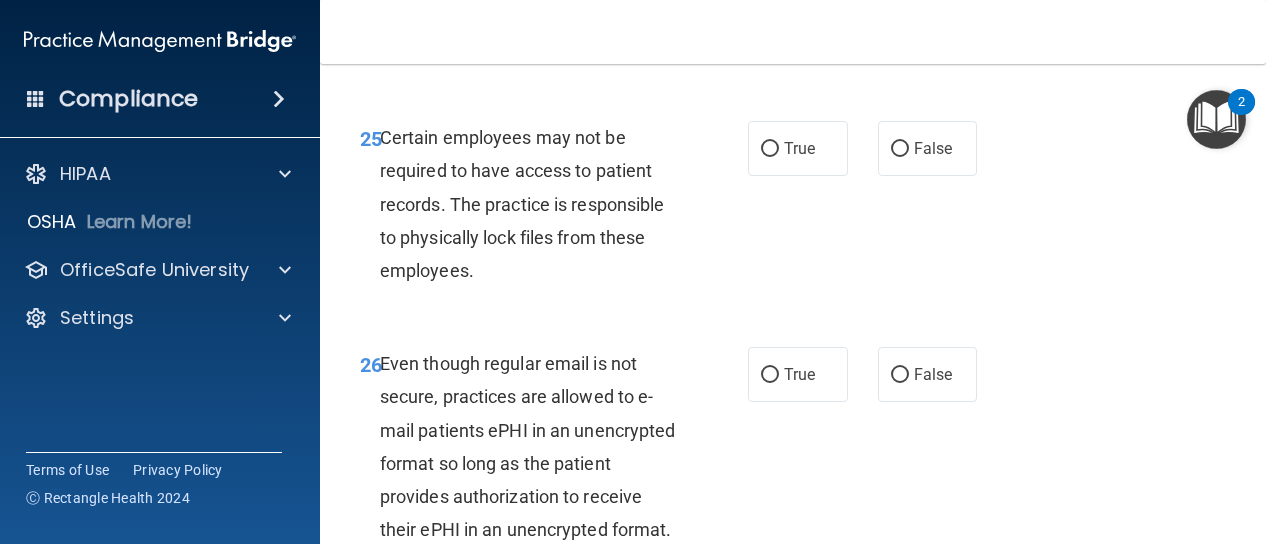 click on "Certain employees may not be required to have access to patient records.  The practice is responsible to physically lock files from these employees." at bounding box center (537, 204) 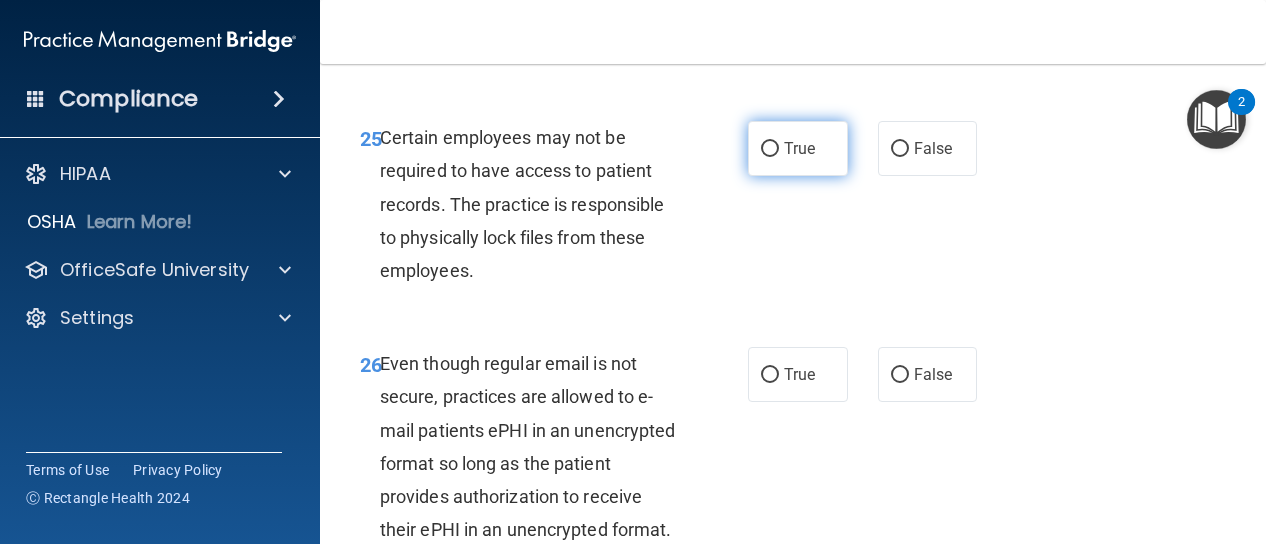 click on "True" at bounding box center (799, 148) 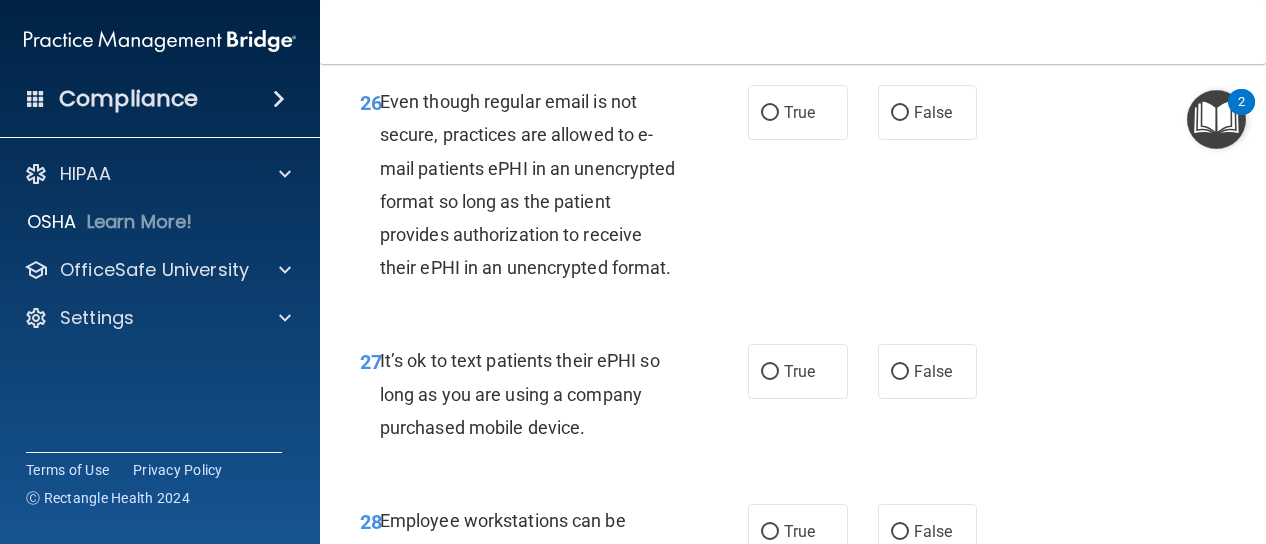 scroll, scrollTop: 5791, scrollLeft: 0, axis: vertical 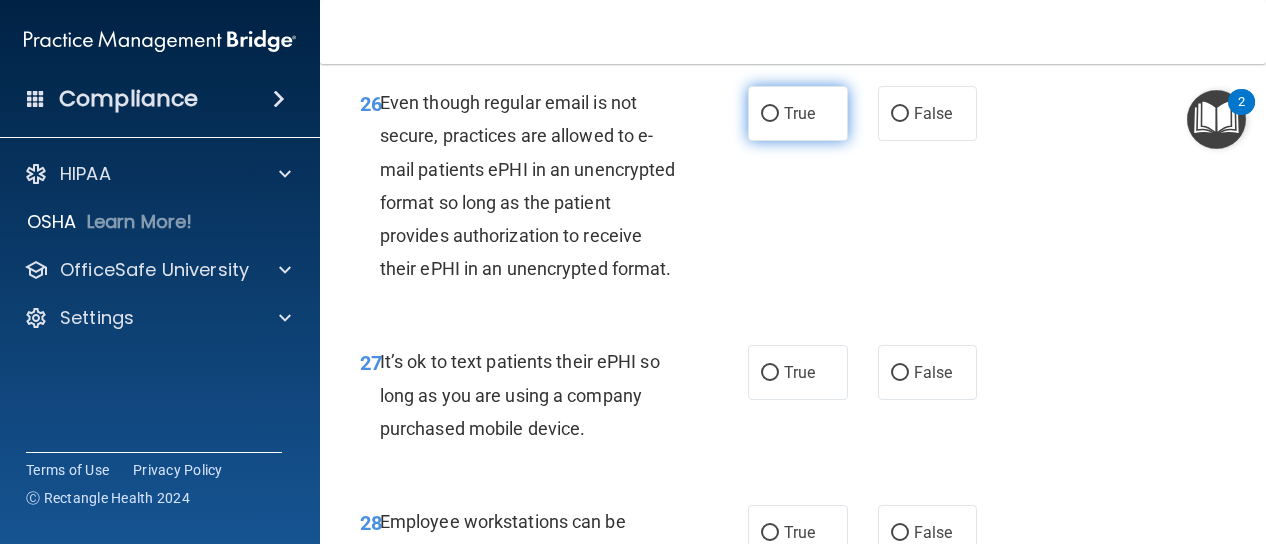 click on "True" at bounding box center (798, 113) 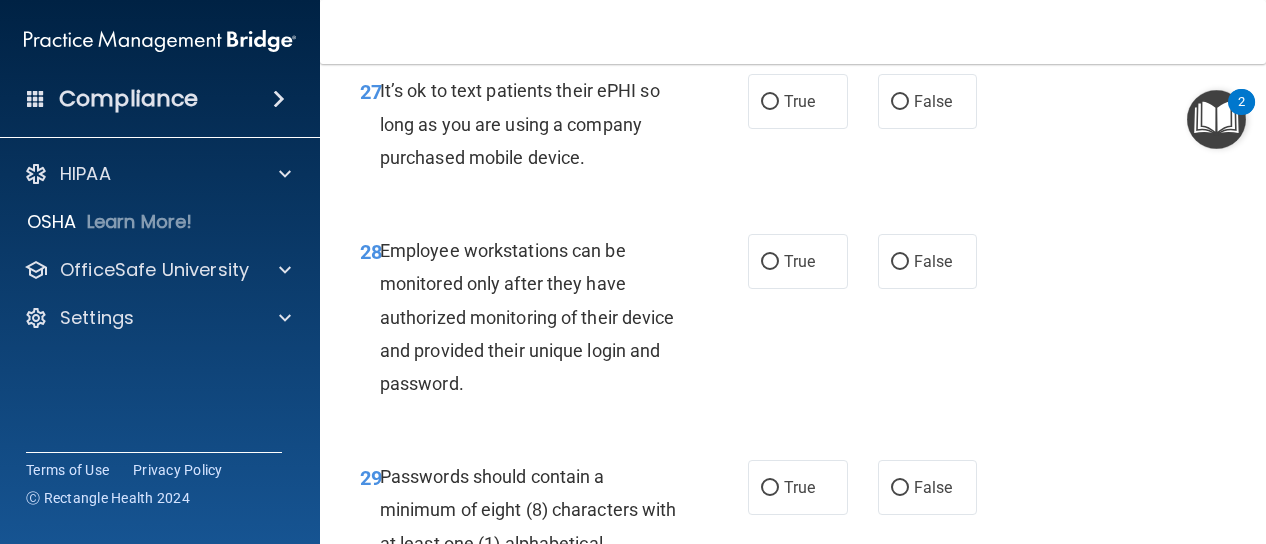 scroll, scrollTop: 6061, scrollLeft: 0, axis: vertical 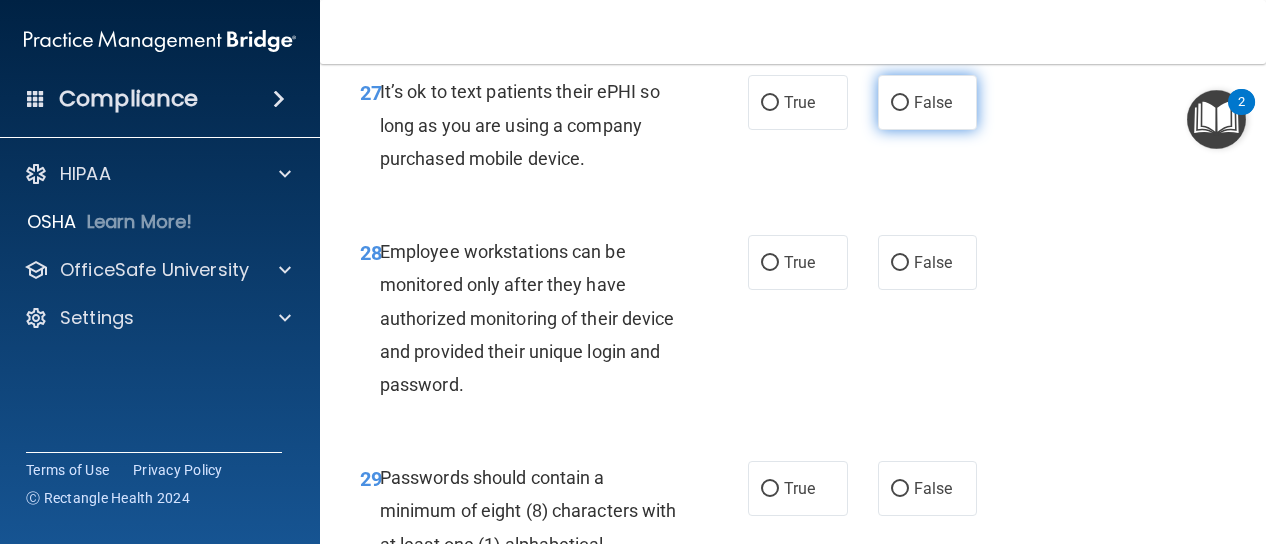 click on "False" at bounding box center (928, 102) 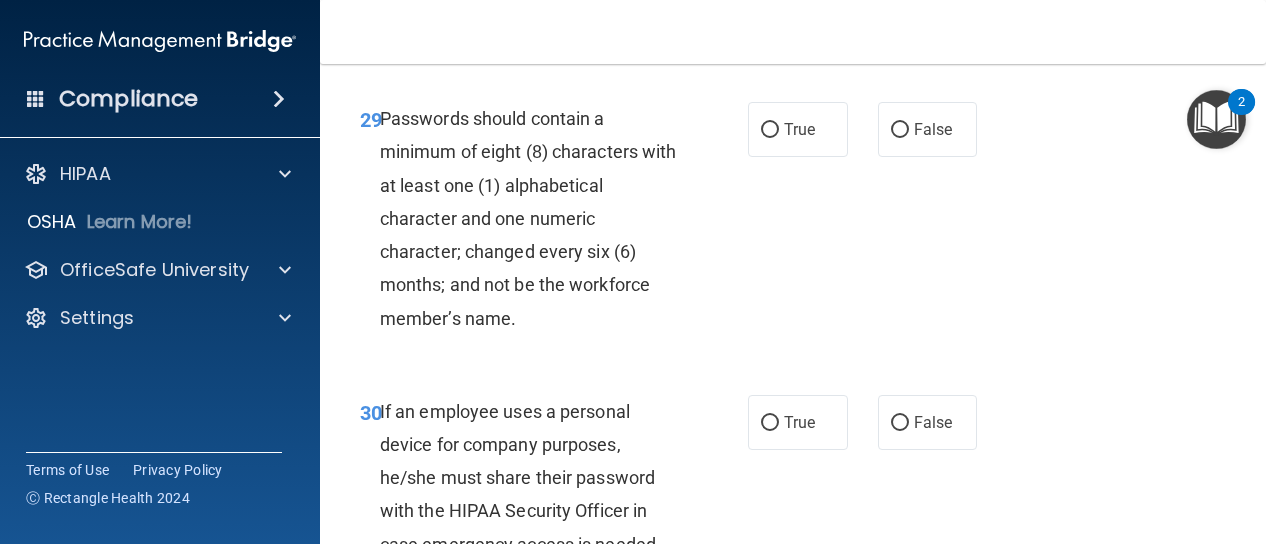 scroll, scrollTop: 6492, scrollLeft: 0, axis: vertical 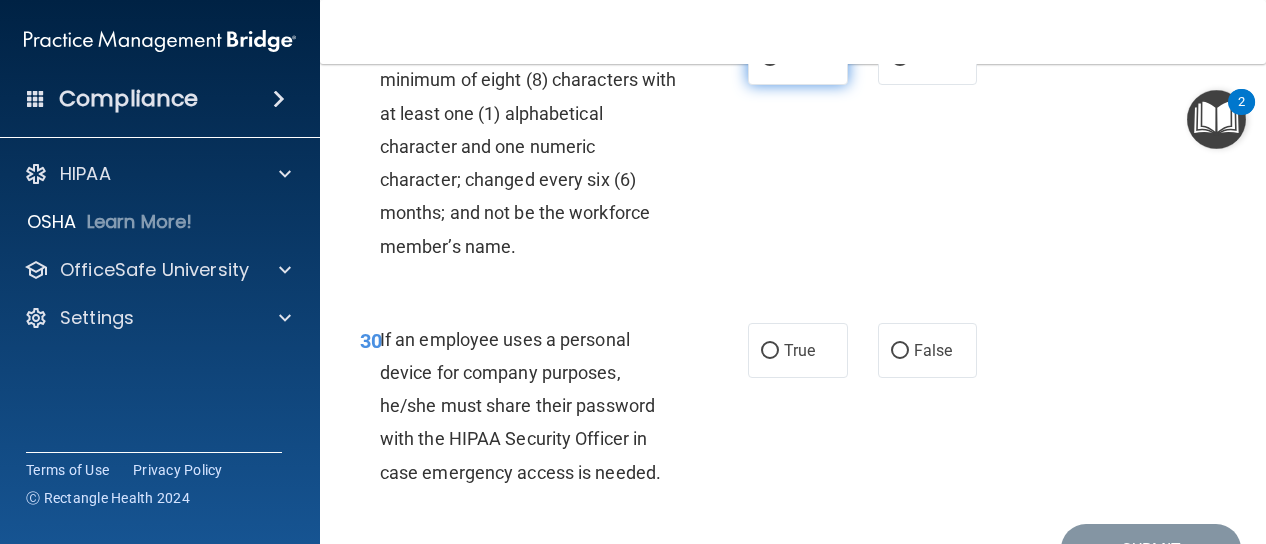 click on "True" at bounding box center (798, 57) 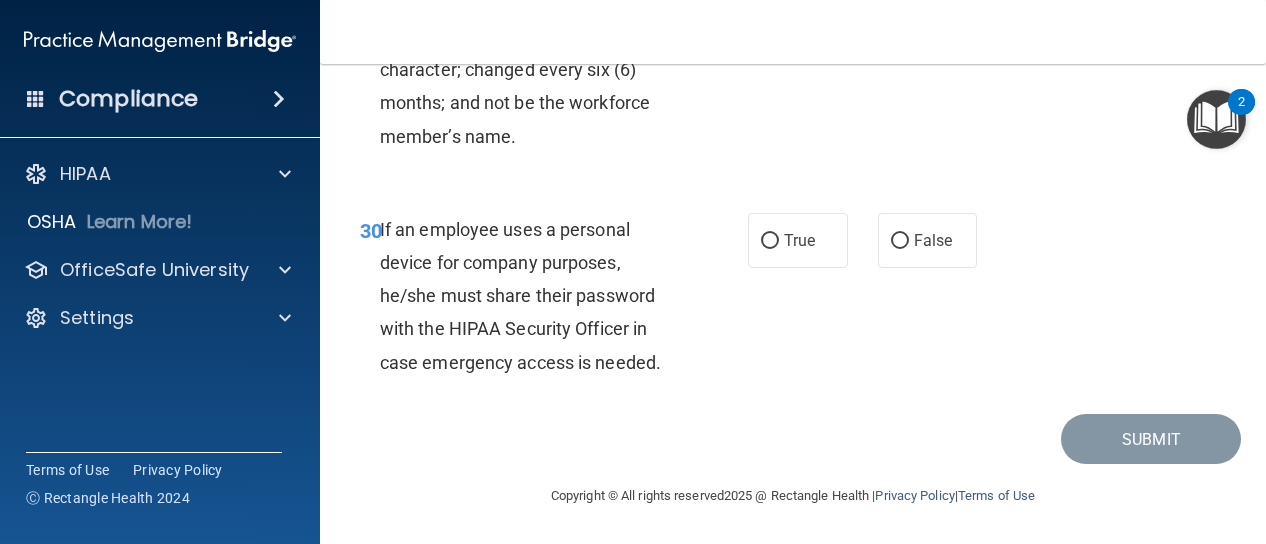 scroll, scrollTop: 6656, scrollLeft: 0, axis: vertical 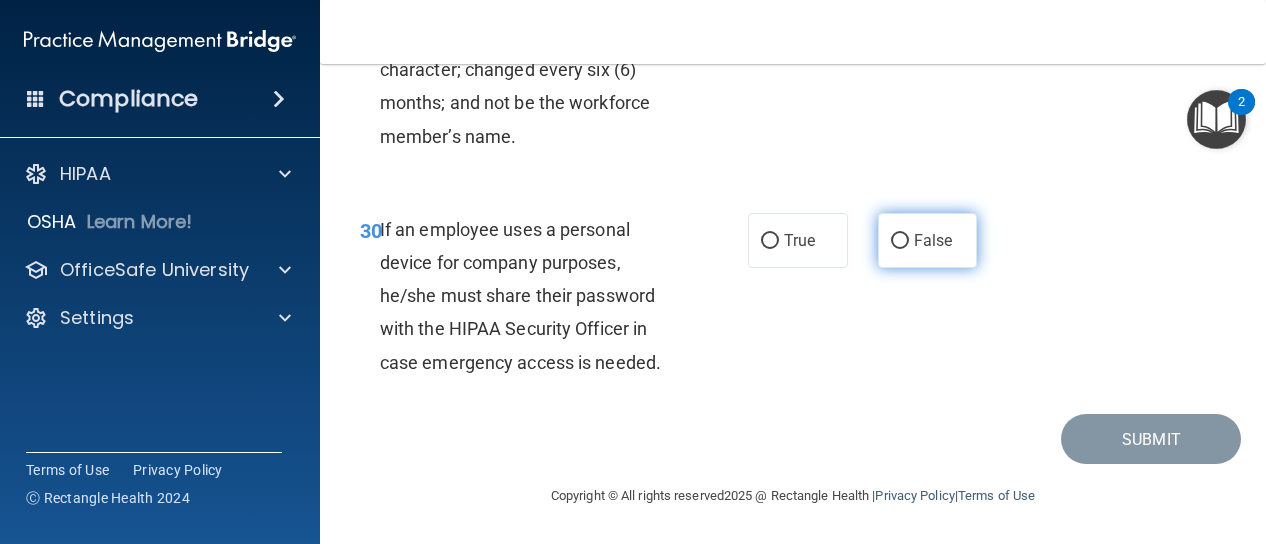 click on "False" at bounding box center [928, 240] 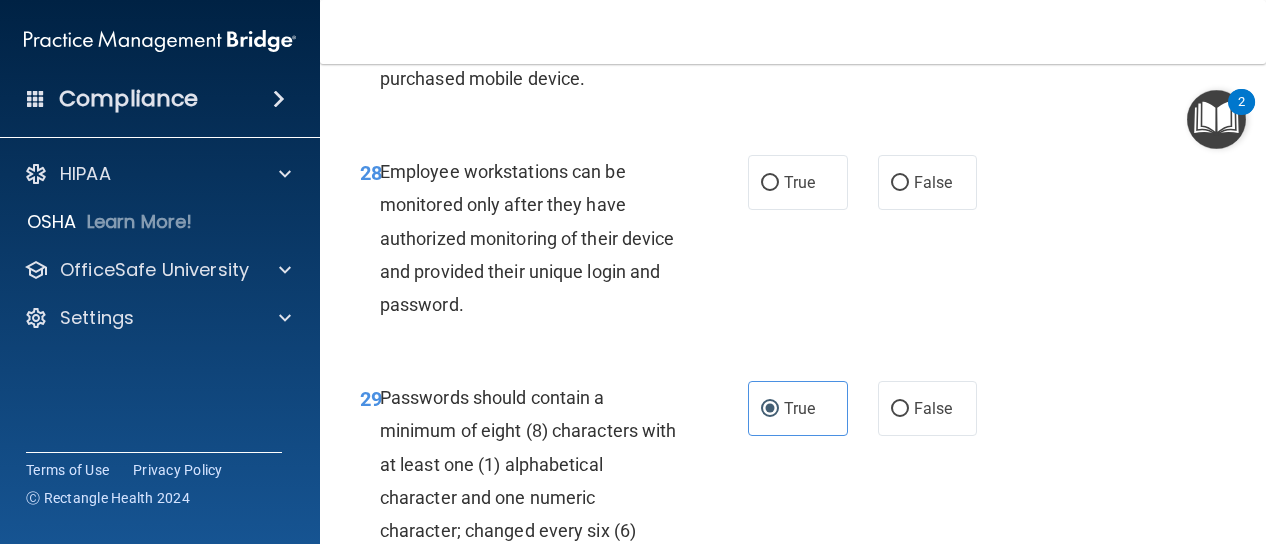 scroll, scrollTop: 6144, scrollLeft: 0, axis: vertical 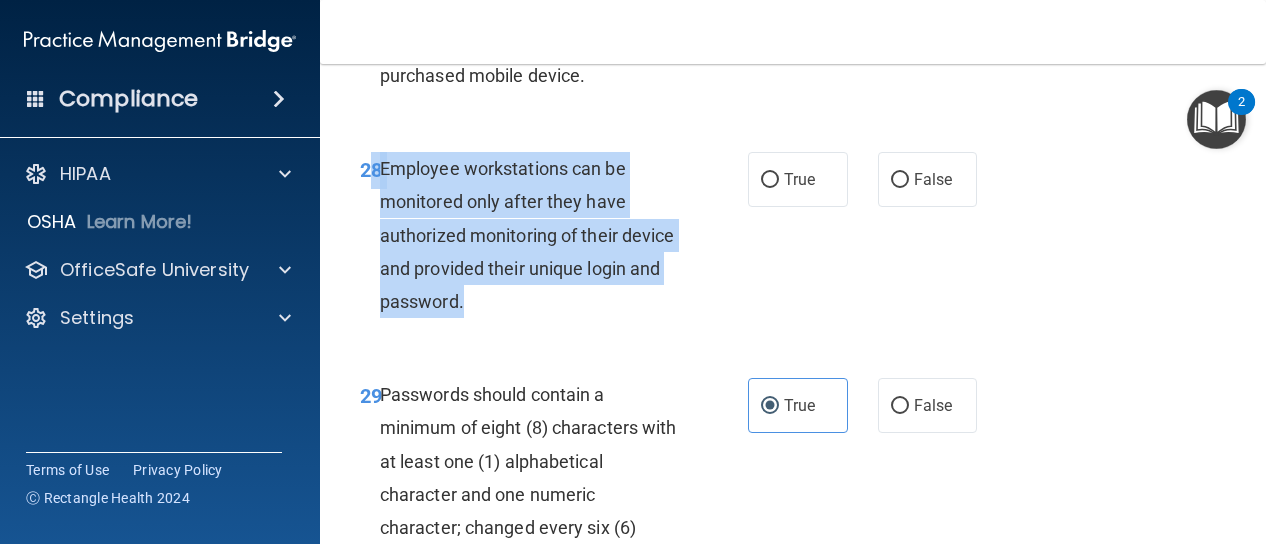drag, startPoint x: 542, startPoint y: 443, endPoint x: 367, endPoint y: 313, distance: 218.00229 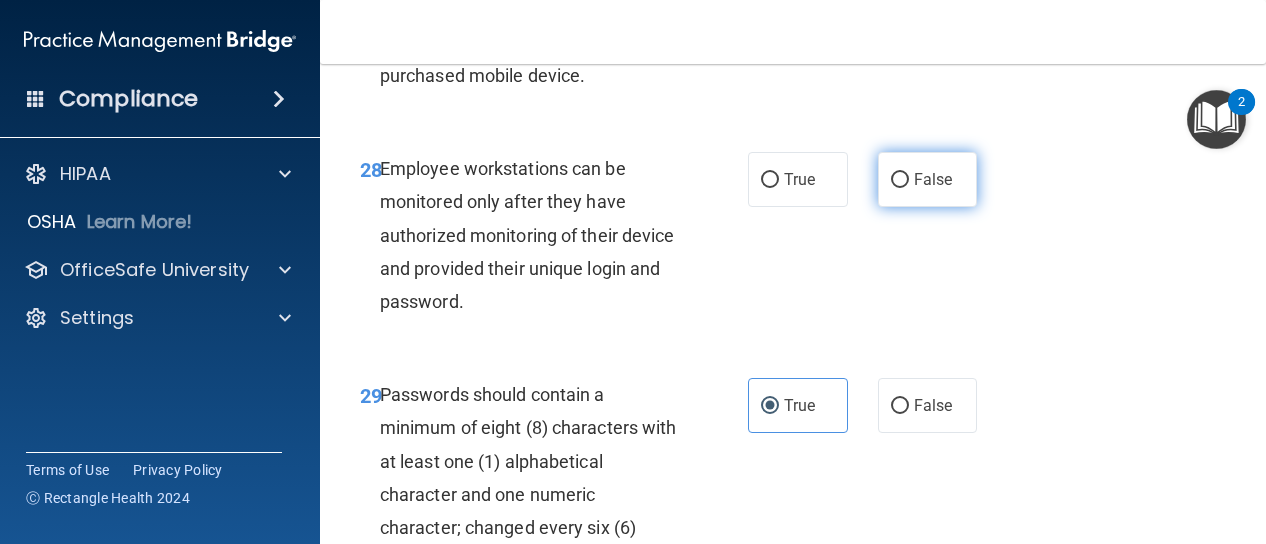 click on "False" at bounding box center (933, 179) 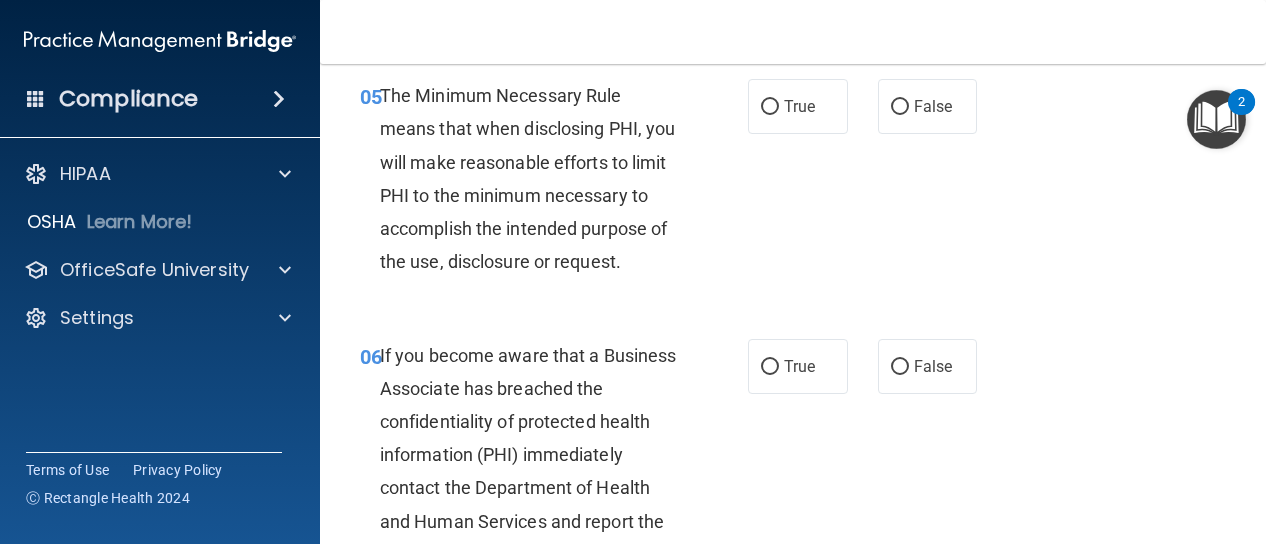 scroll, scrollTop: 1050, scrollLeft: 0, axis: vertical 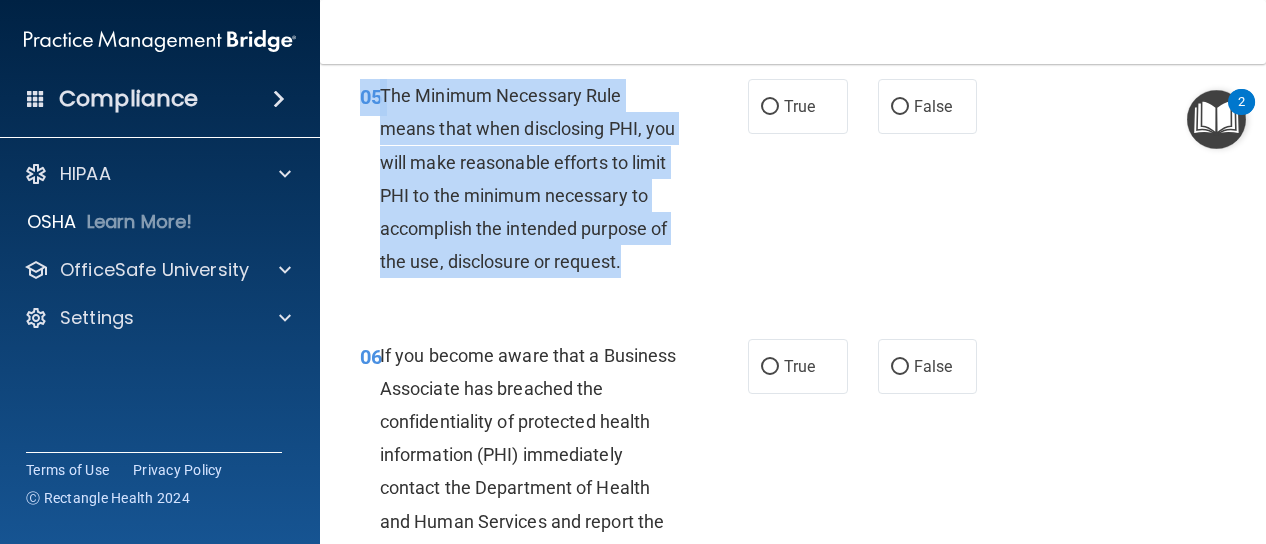 drag, startPoint x: 650, startPoint y: 323, endPoint x: 359, endPoint y: 162, distance: 332.5688 